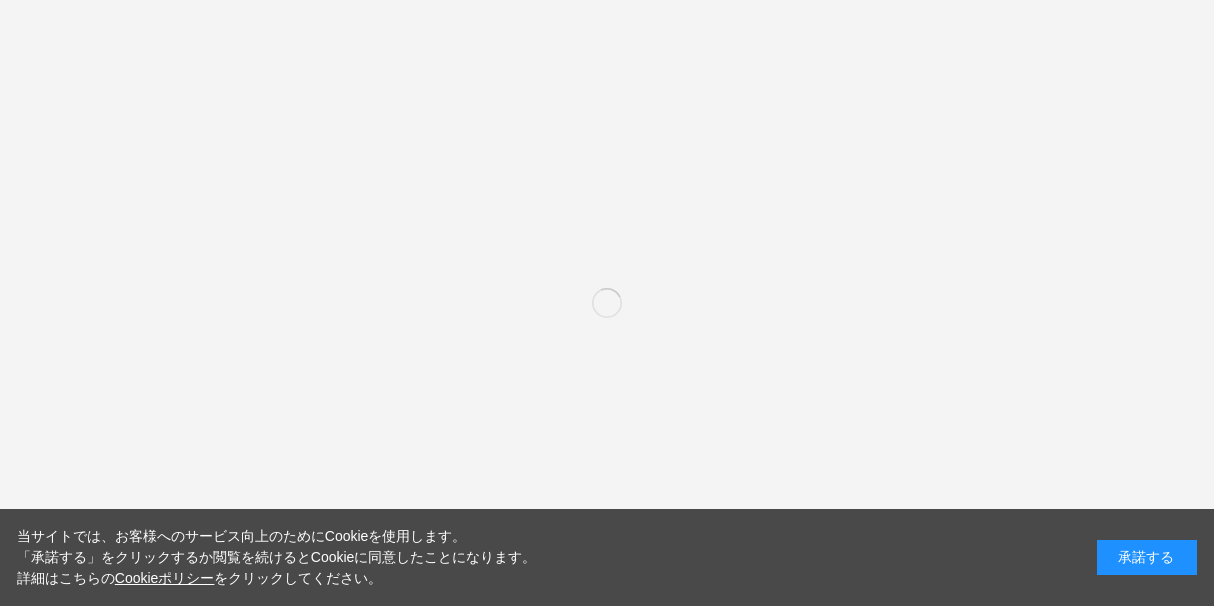 scroll, scrollTop: 0, scrollLeft: 0, axis: both 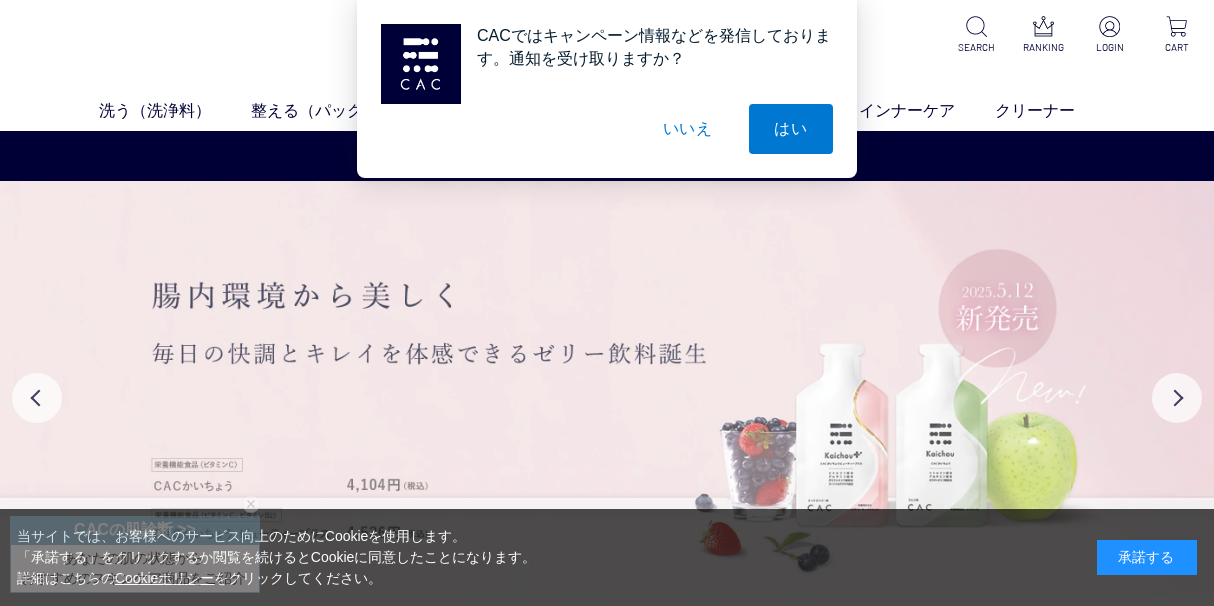 drag, startPoint x: 803, startPoint y: 203, endPoint x: 865, endPoint y: 240, distance: 72.20111 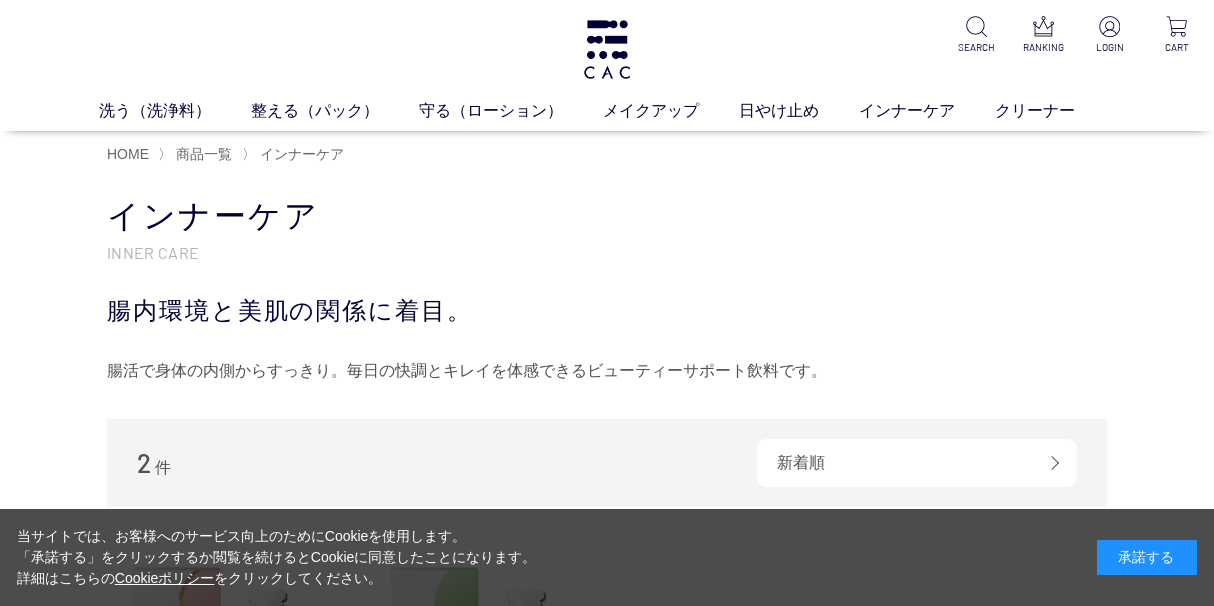 scroll, scrollTop: 0, scrollLeft: 0, axis: both 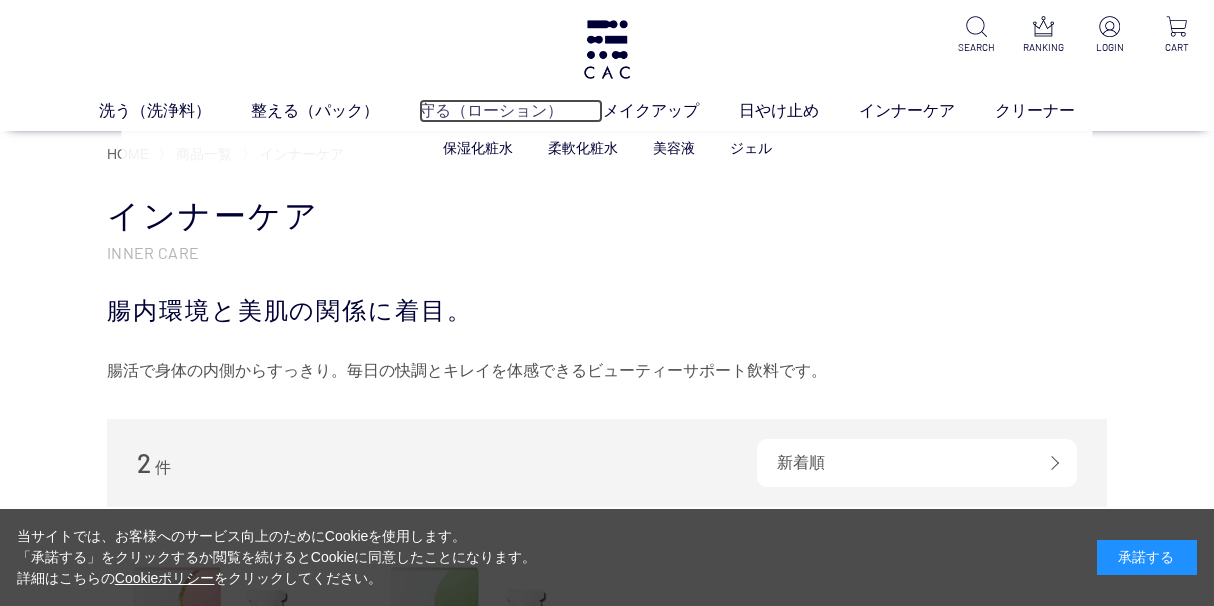 click on "守る（ローション）" at bounding box center [511, 111] 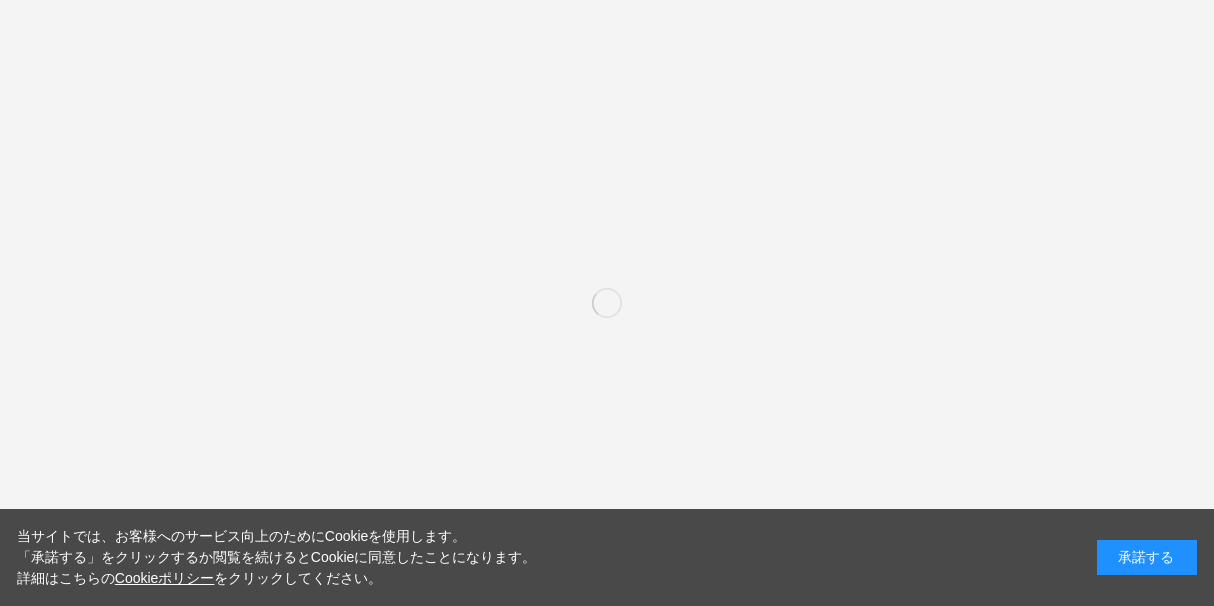 scroll, scrollTop: 0, scrollLeft: 0, axis: both 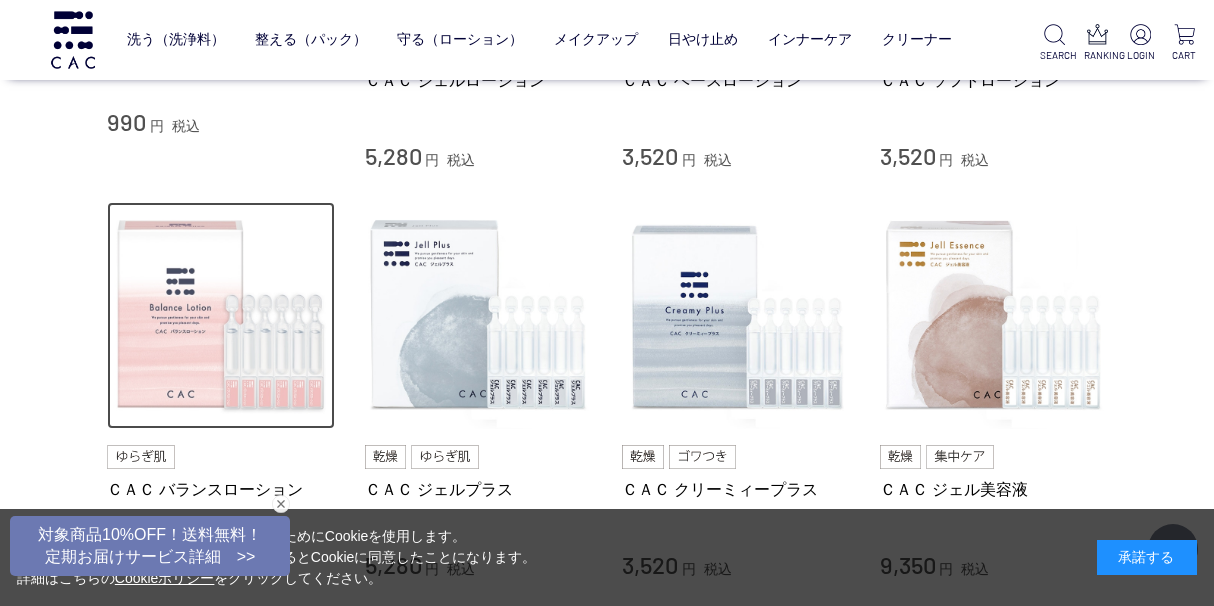 click at bounding box center (221, 316) 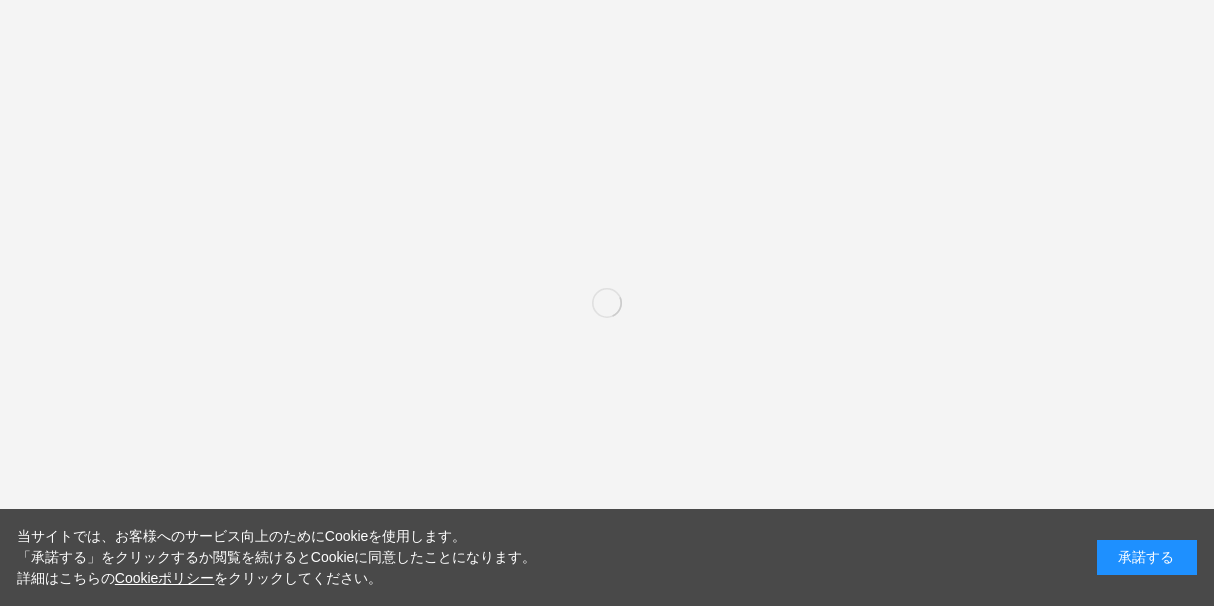 scroll, scrollTop: 0, scrollLeft: 0, axis: both 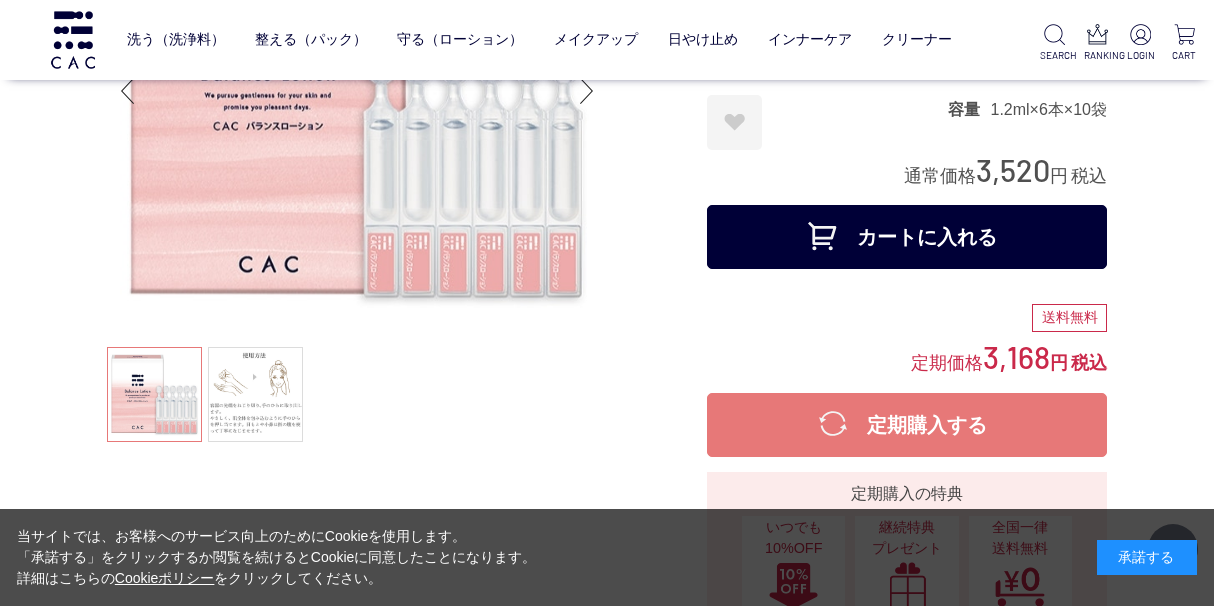click on "カートに入れる" at bounding box center [907, 237] 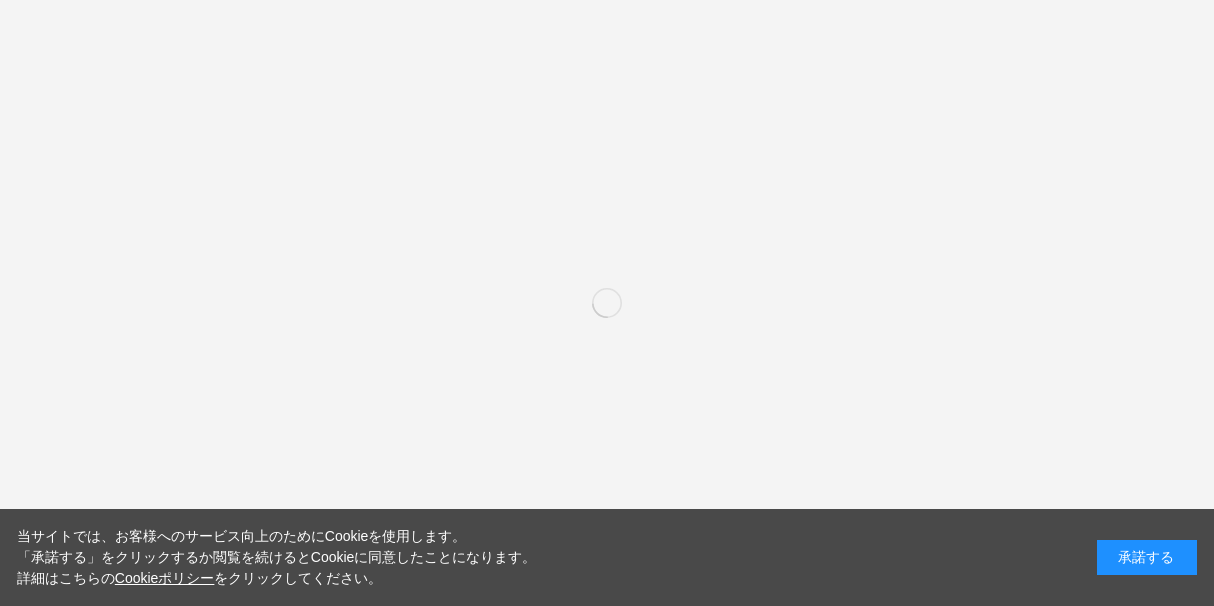 scroll, scrollTop: 0, scrollLeft: 0, axis: both 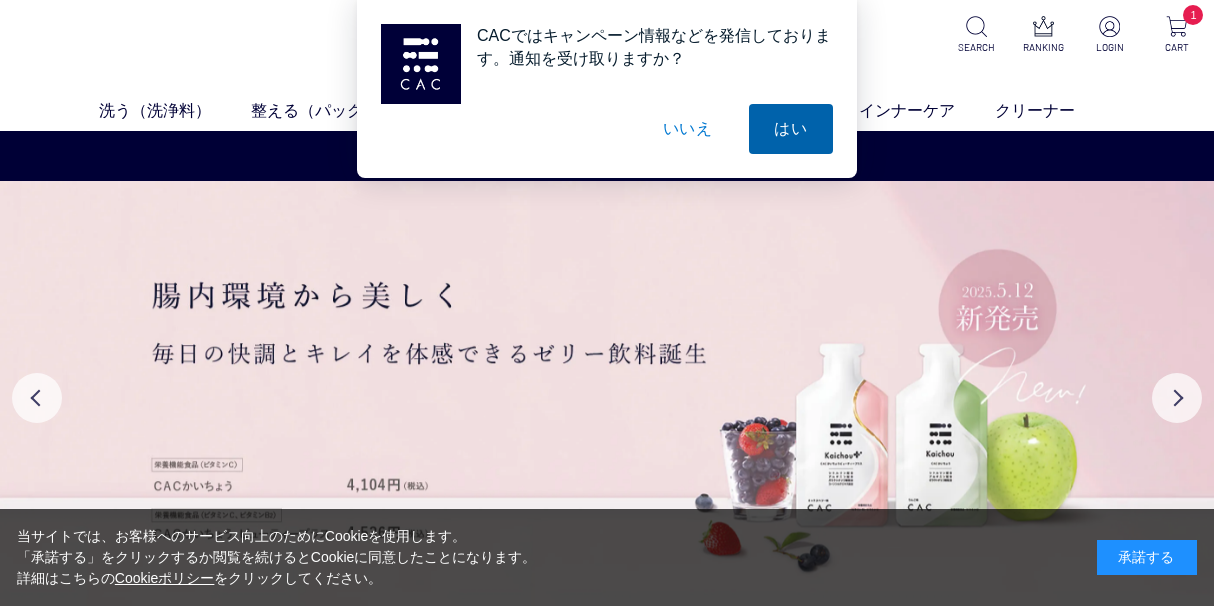click on "はい" at bounding box center (791, 129) 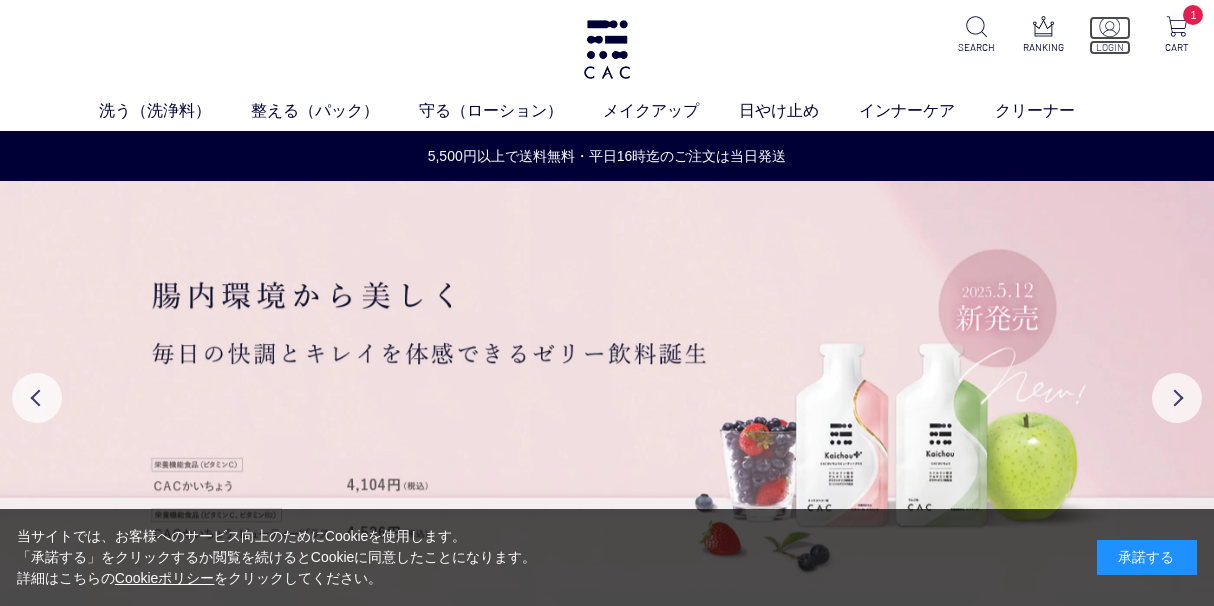 click at bounding box center [1109, 26] 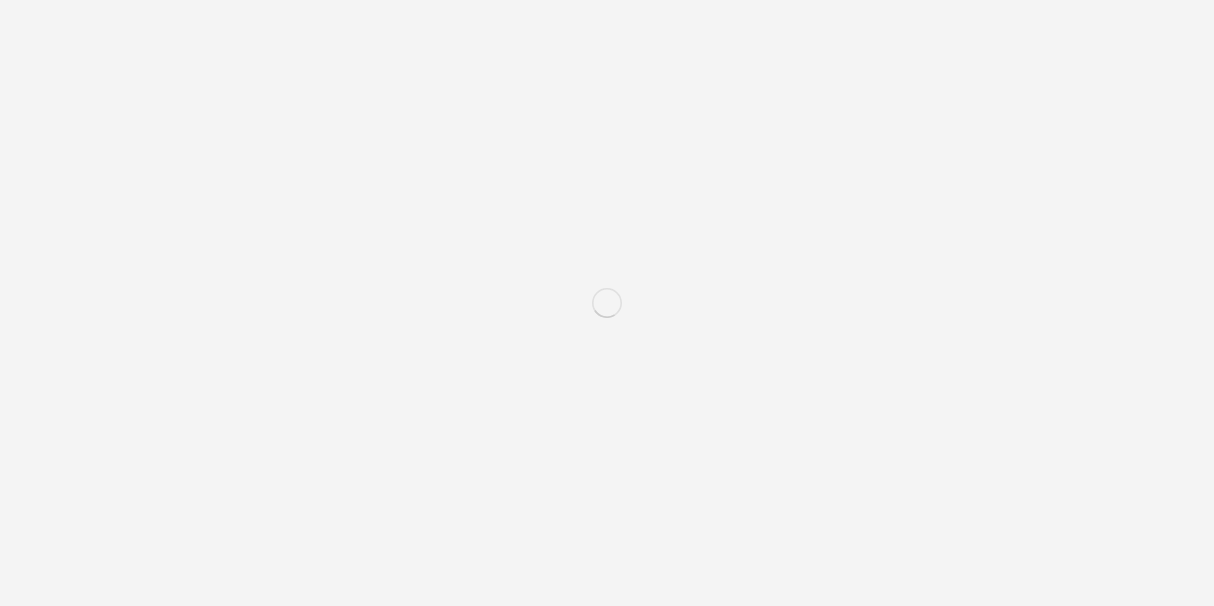 scroll, scrollTop: 0, scrollLeft: 0, axis: both 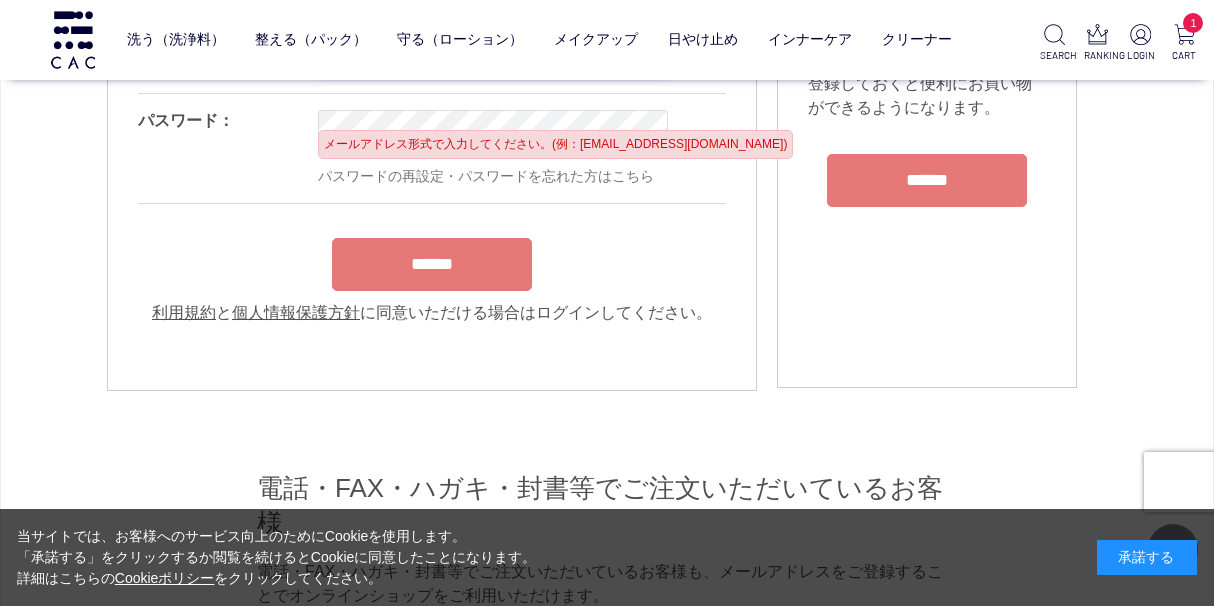 type on "**********" 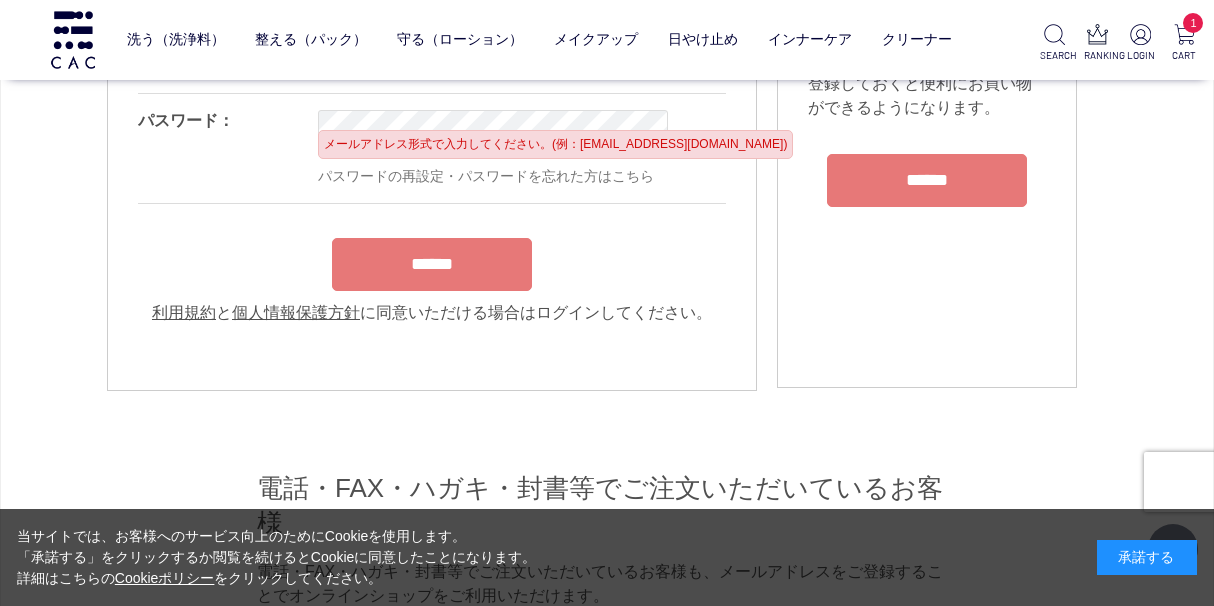 click on "**********" at bounding box center (432, 170) 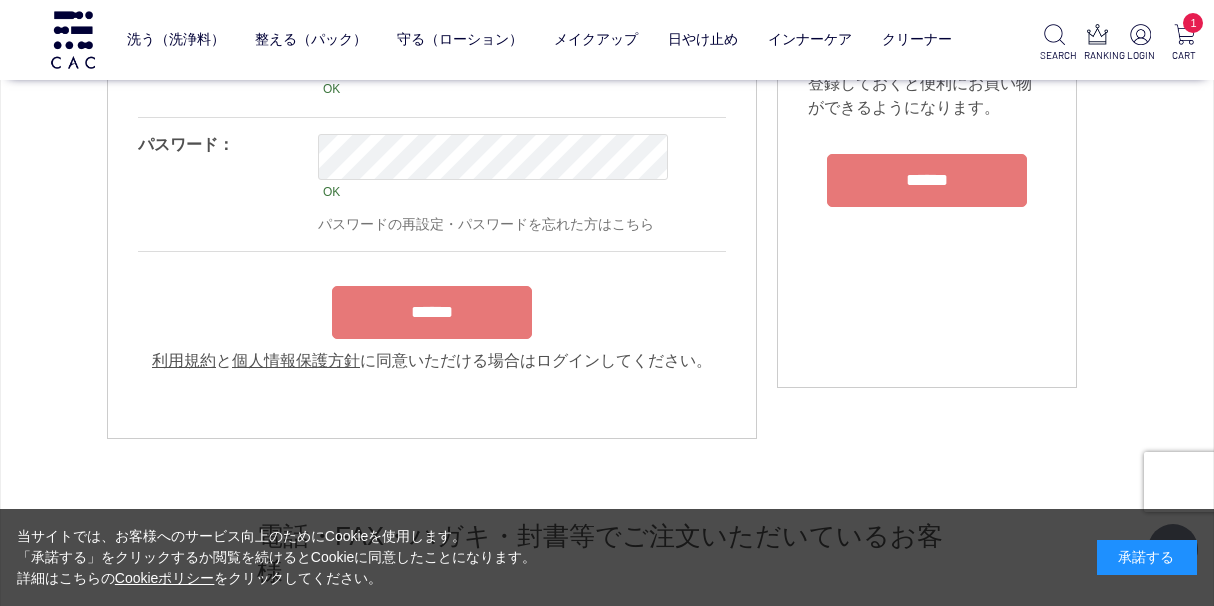 click on "******" at bounding box center (432, 312) 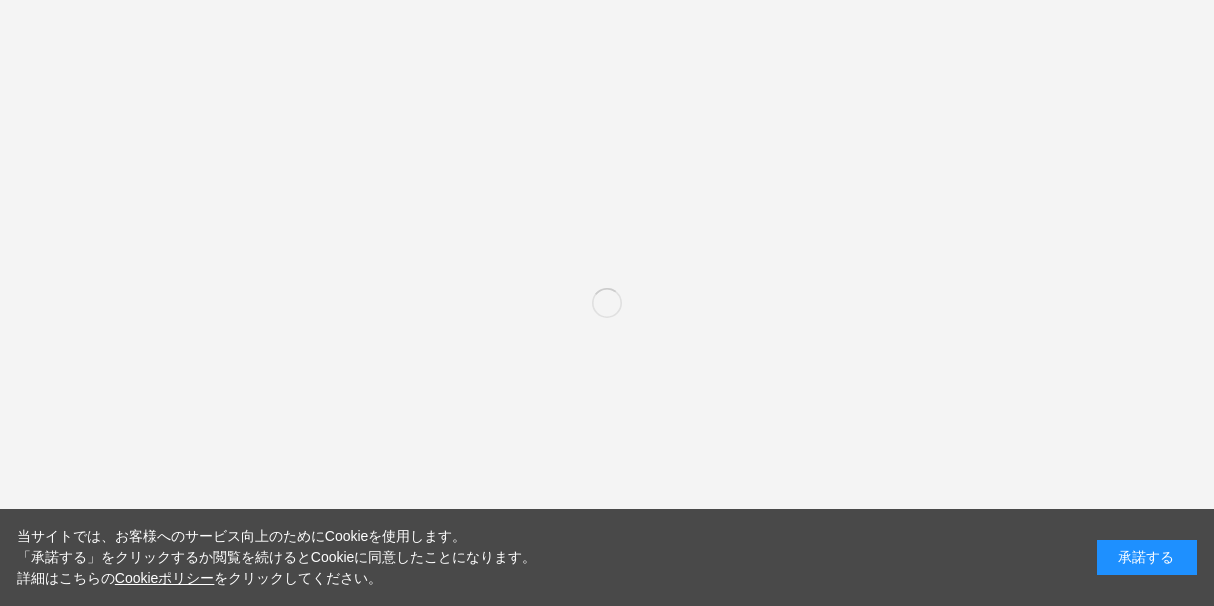 scroll, scrollTop: 0, scrollLeft: 0, axis: both 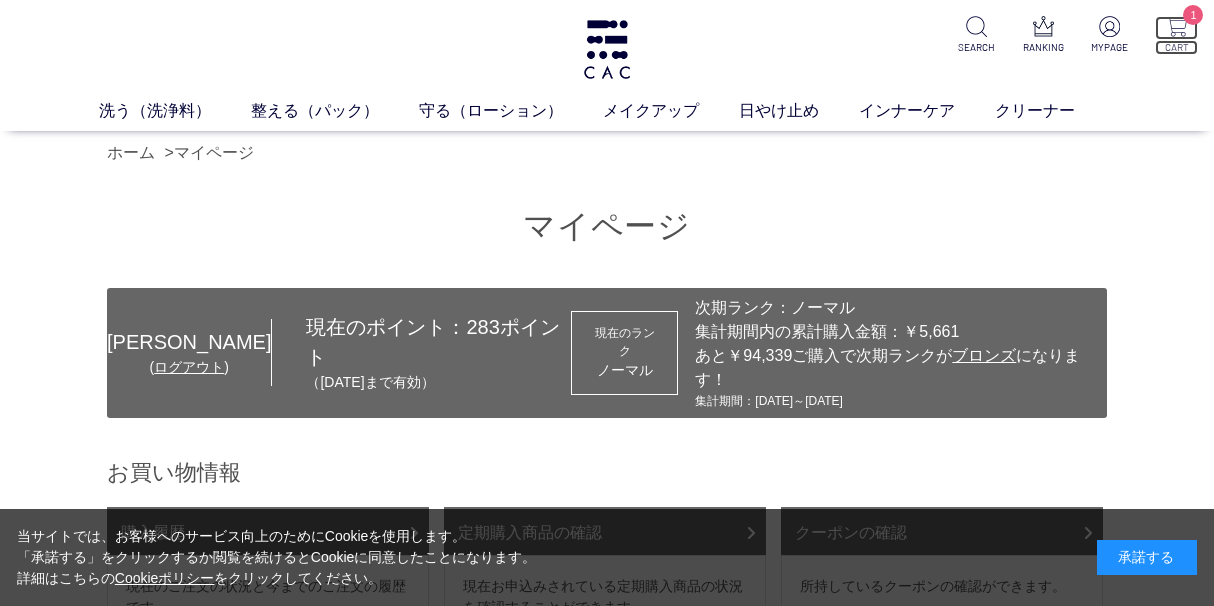 click at bounding box center [1176, 26] 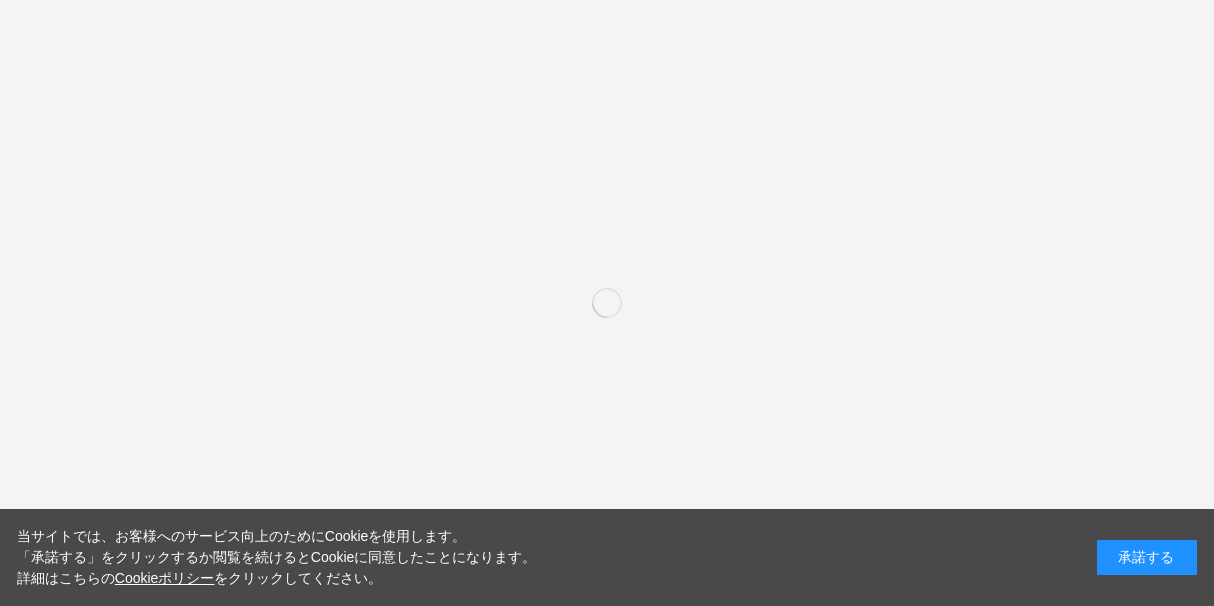 scroll, scrollTop: 0, scrollLeft: 0, axis: both 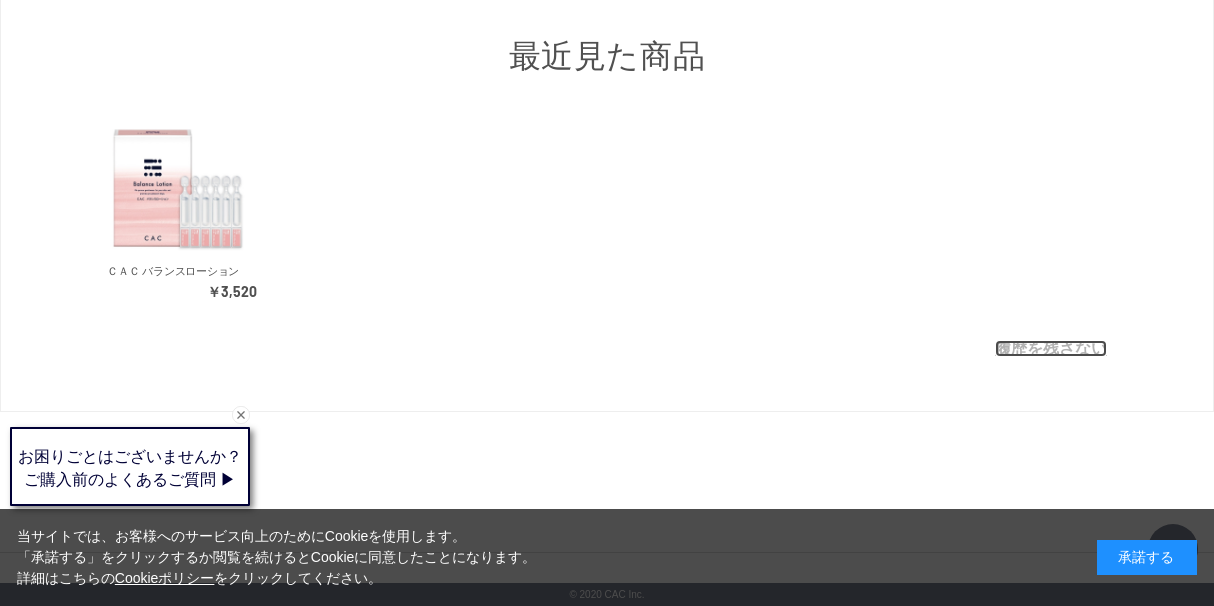 click on "履歴を残さない" at bounding box center (1051, 348) 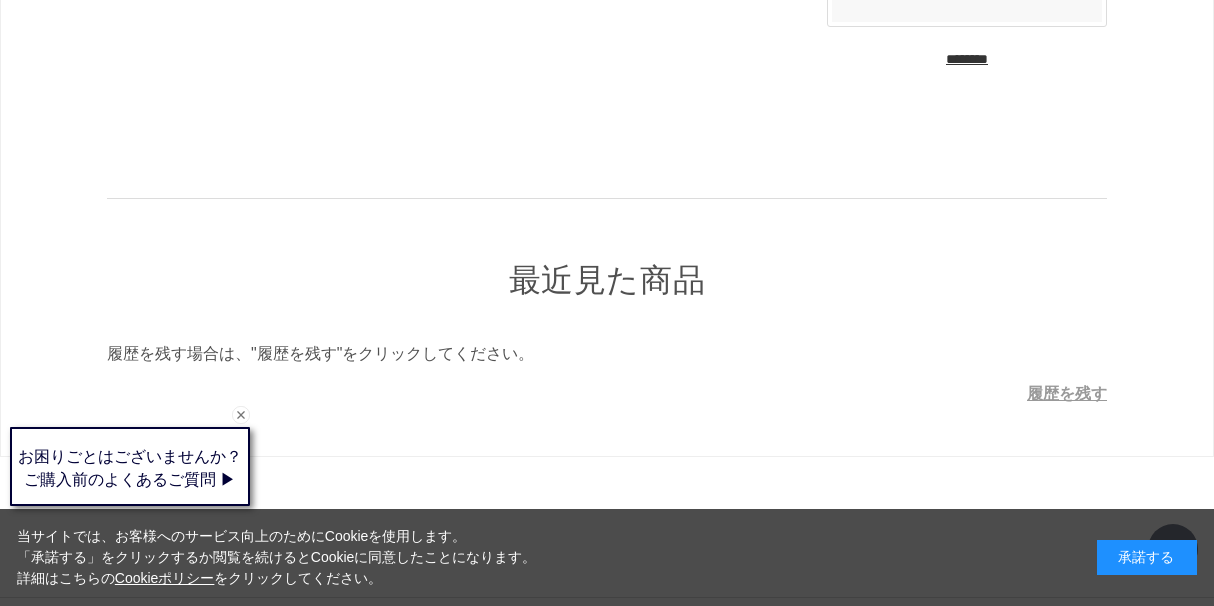 scroll, scrollTop: 0, scrollLeft: 0, axis: both 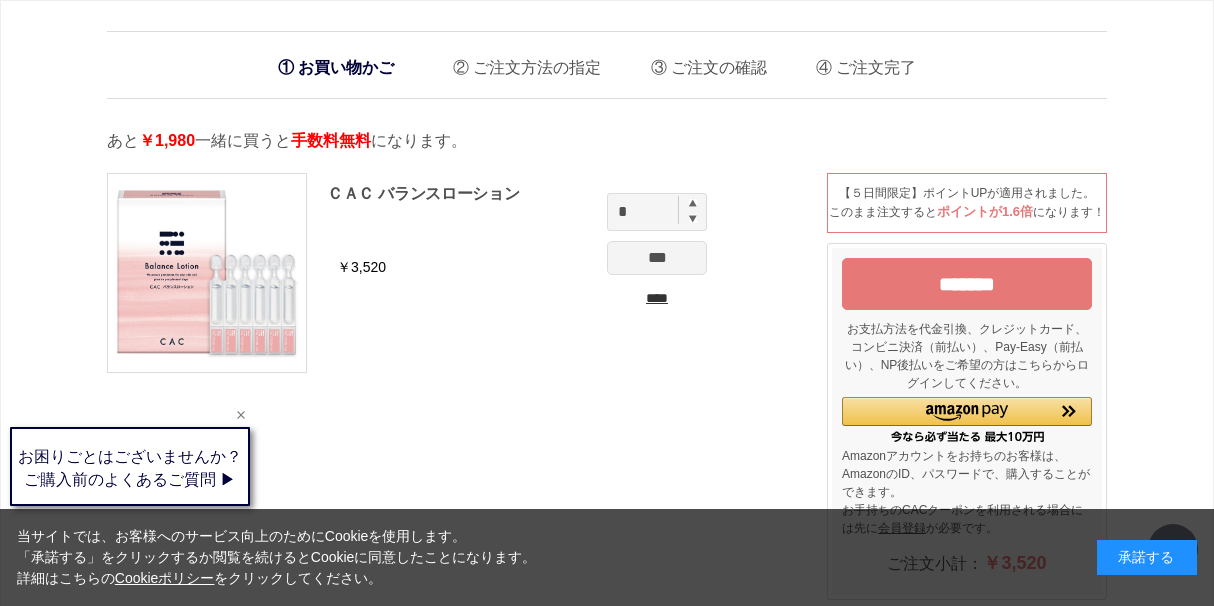 click at bounding box center [241, 415] 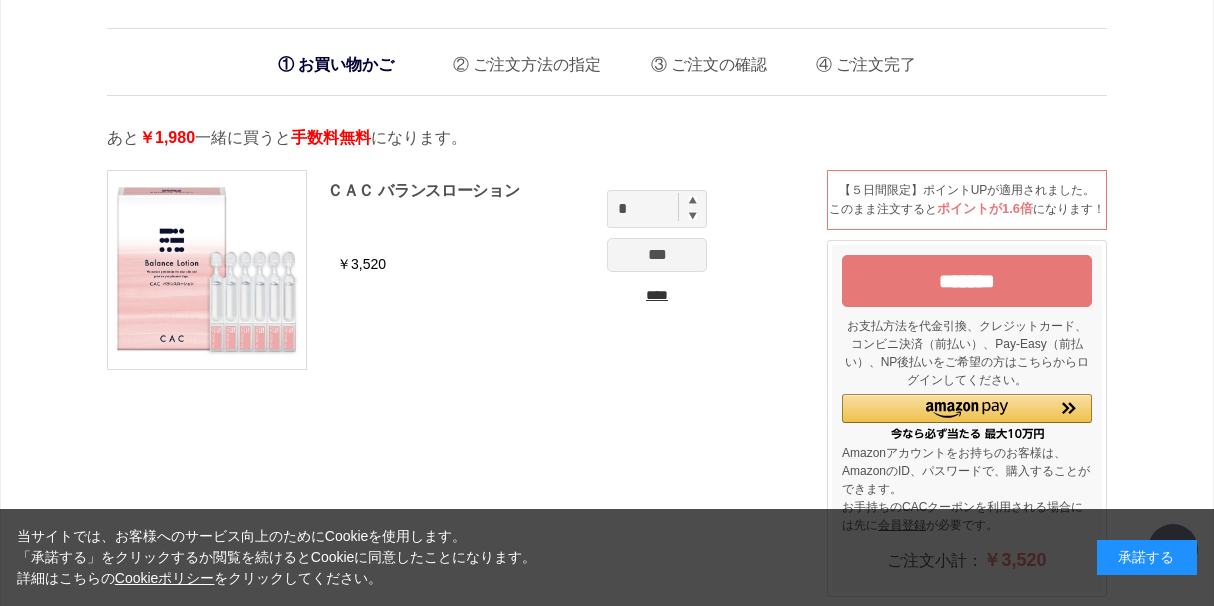 scroll, scrollTop: 0, scrollLeft: 0, axis: both 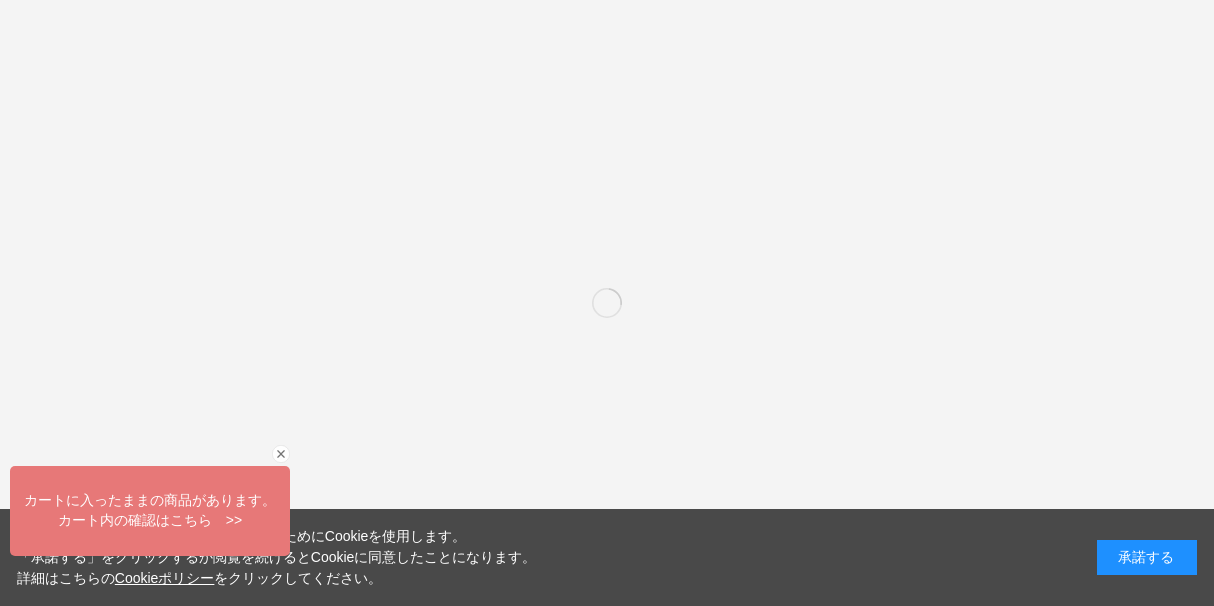 click at bounding box center (281, 454) 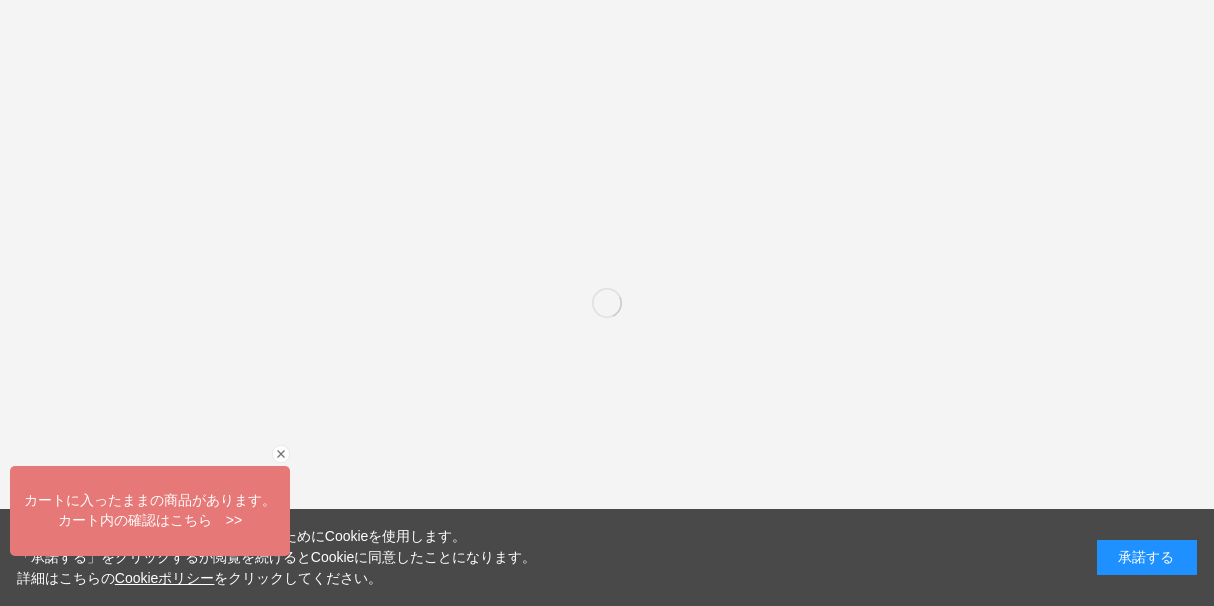 scroll, scrollTop: 0, scrollLeft: 0, axis: both 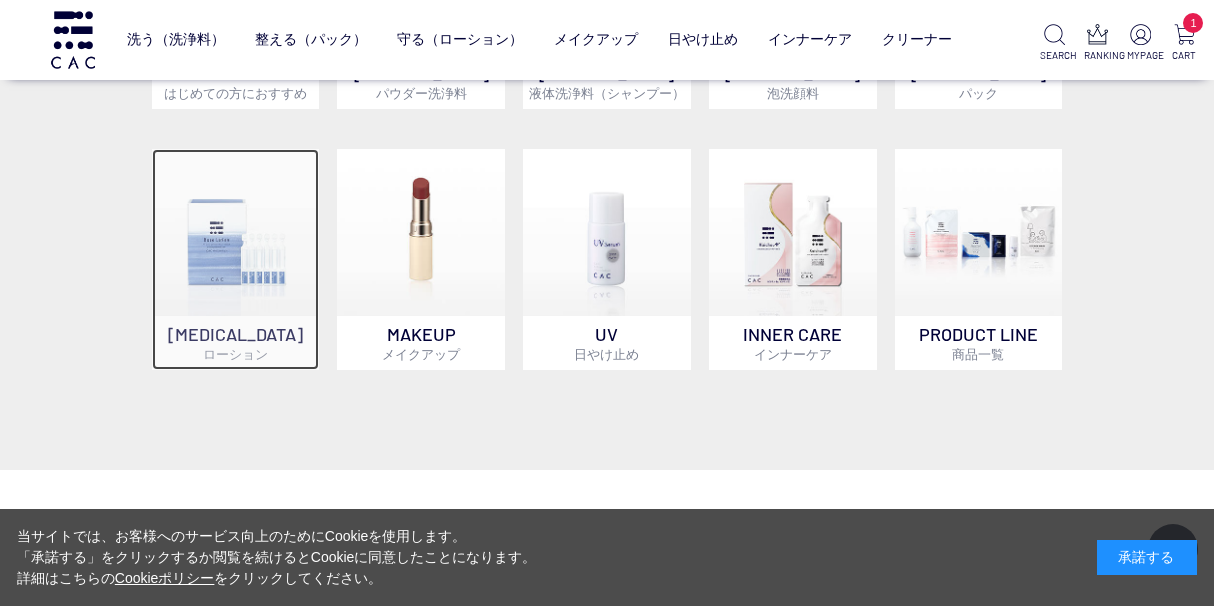 click at bounding box center (236, 233) 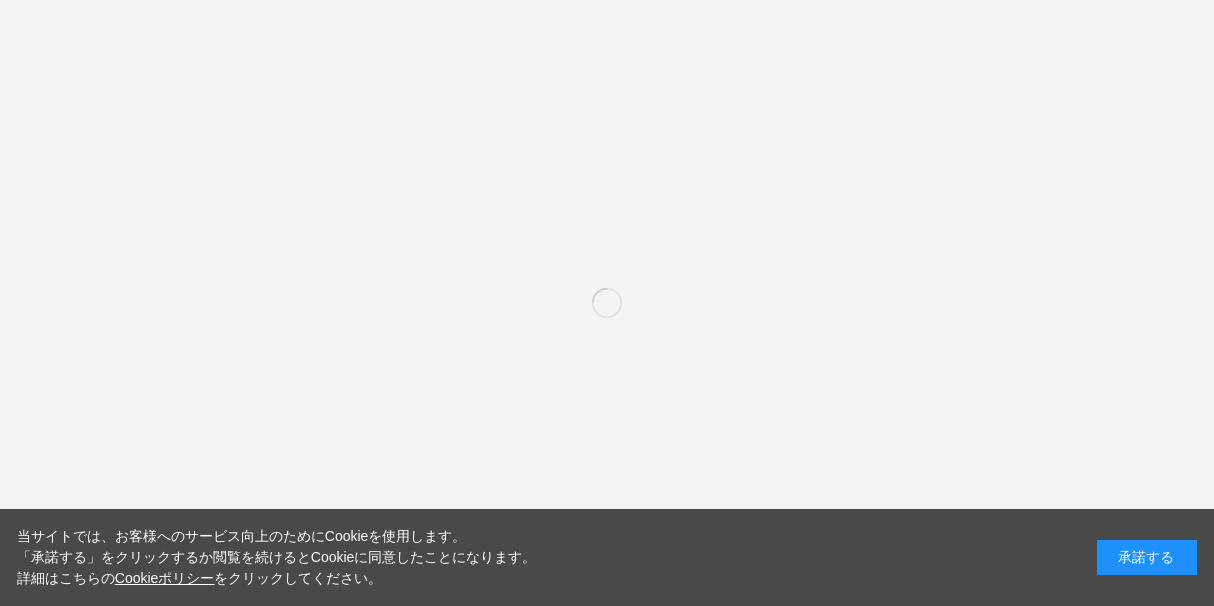 scroll, scrollTop: 0, scrollLeft: 0, axis: both 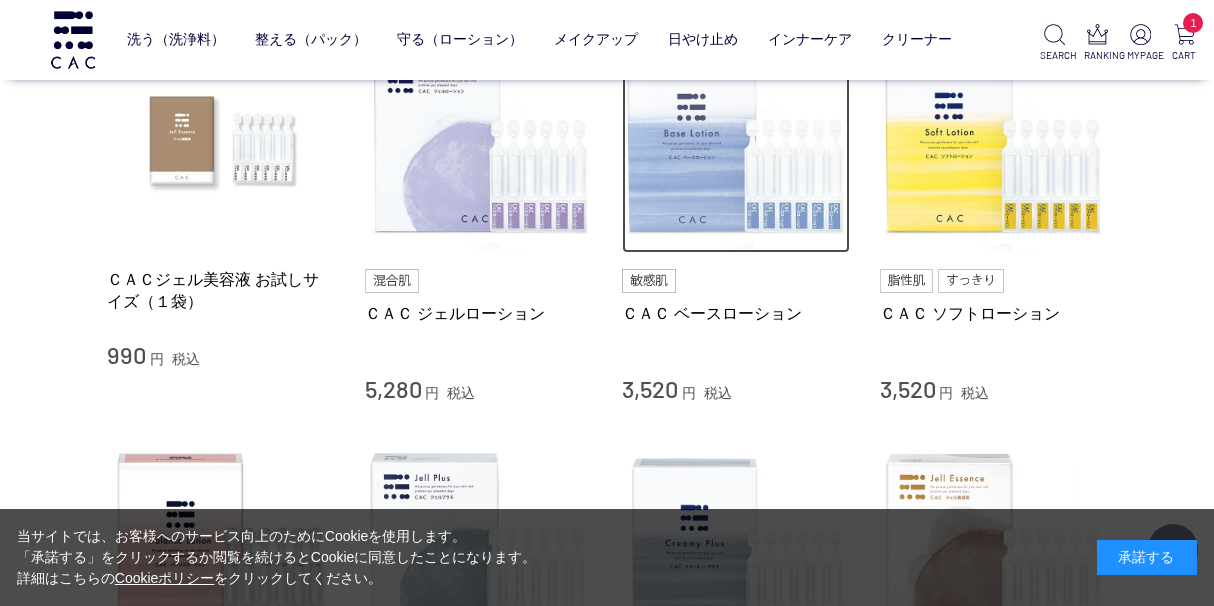 click at bounding box center (736, 140) 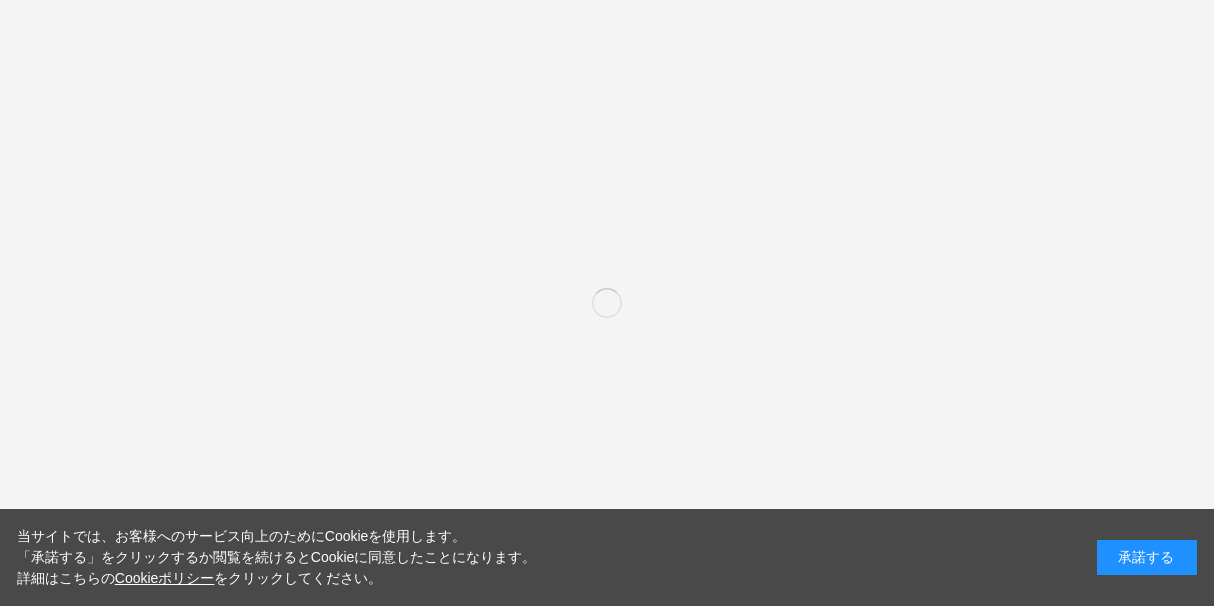 scroll, scrollTop: 0, scrollLeft: 0, axis: both 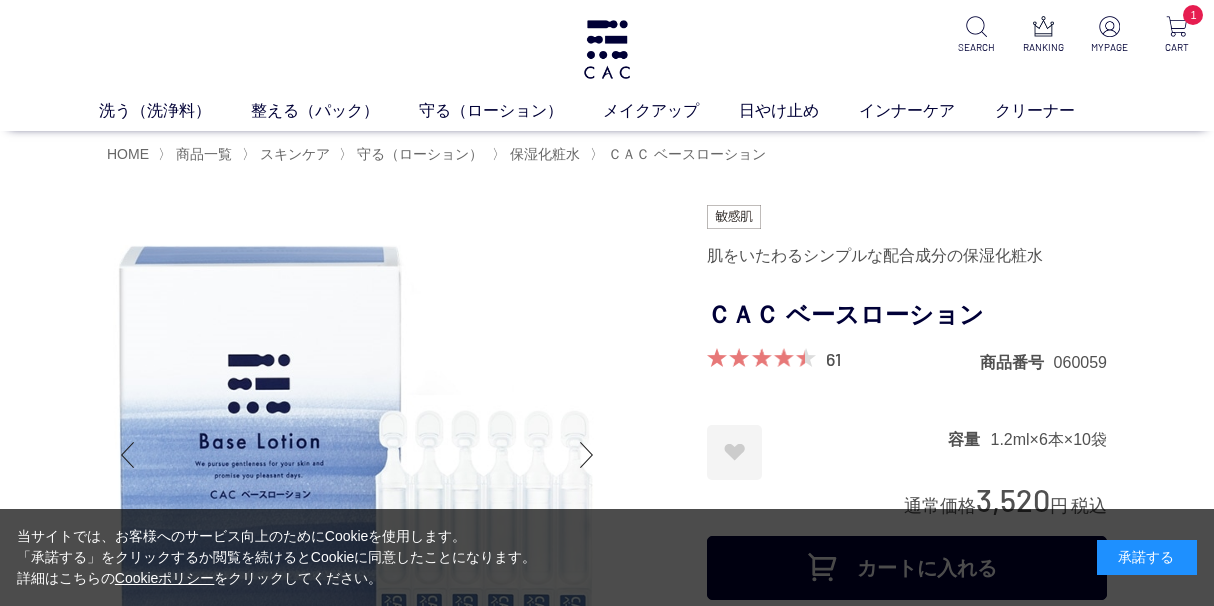 click at bounding box center (756, 357) 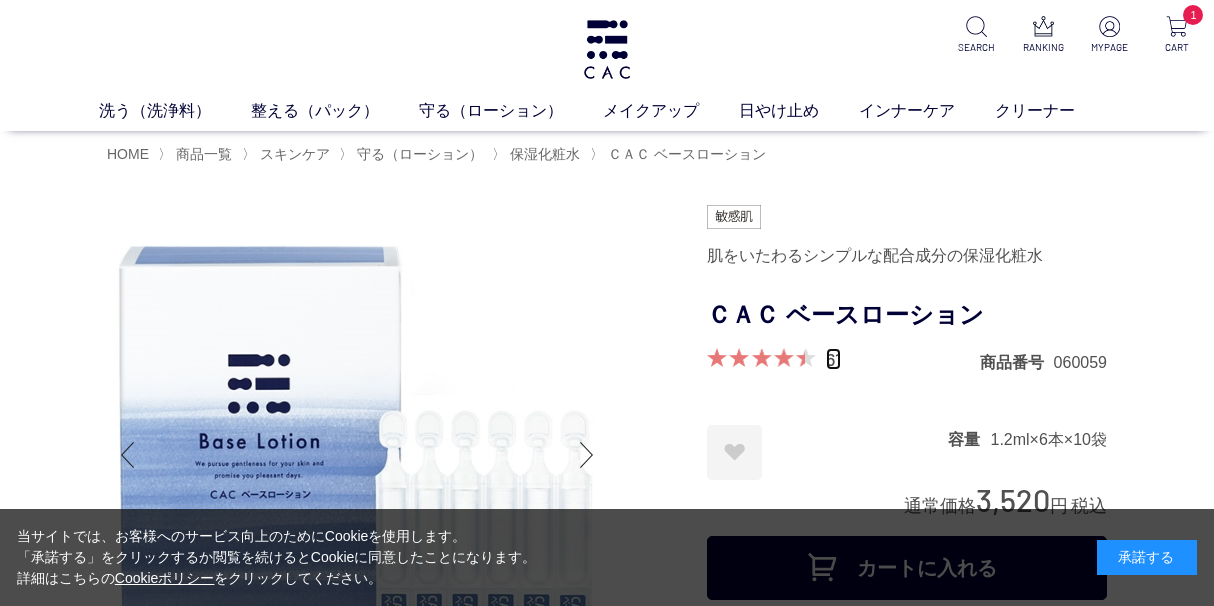 click on "61" at bounding box center (833, 359) 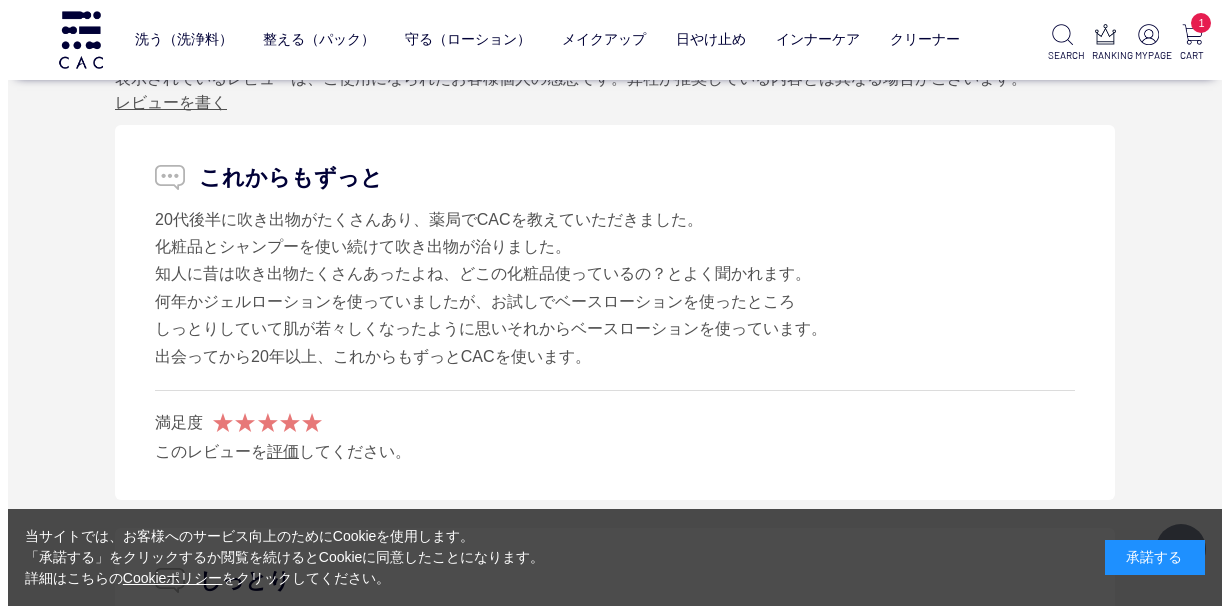 scroll, scrollTop: 10578, scrollLeft: 0, axis: vertical 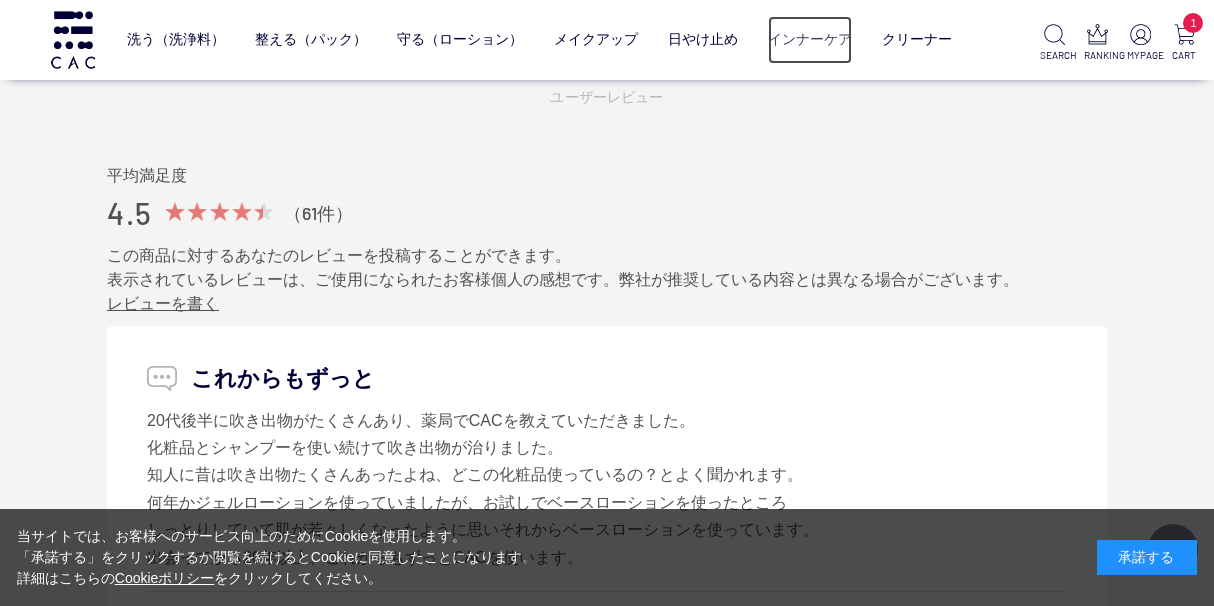 click on "インナーケア" at bounding box center [810, 40] 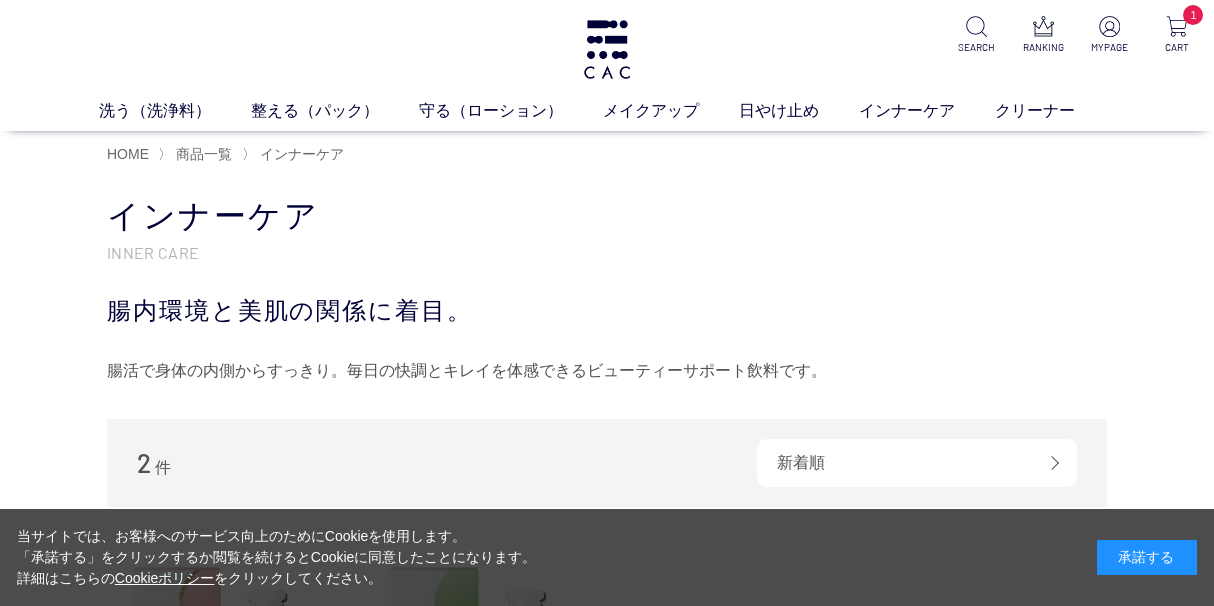 scroll, scrollTop: 0, scrollLeft: 0, axis: both 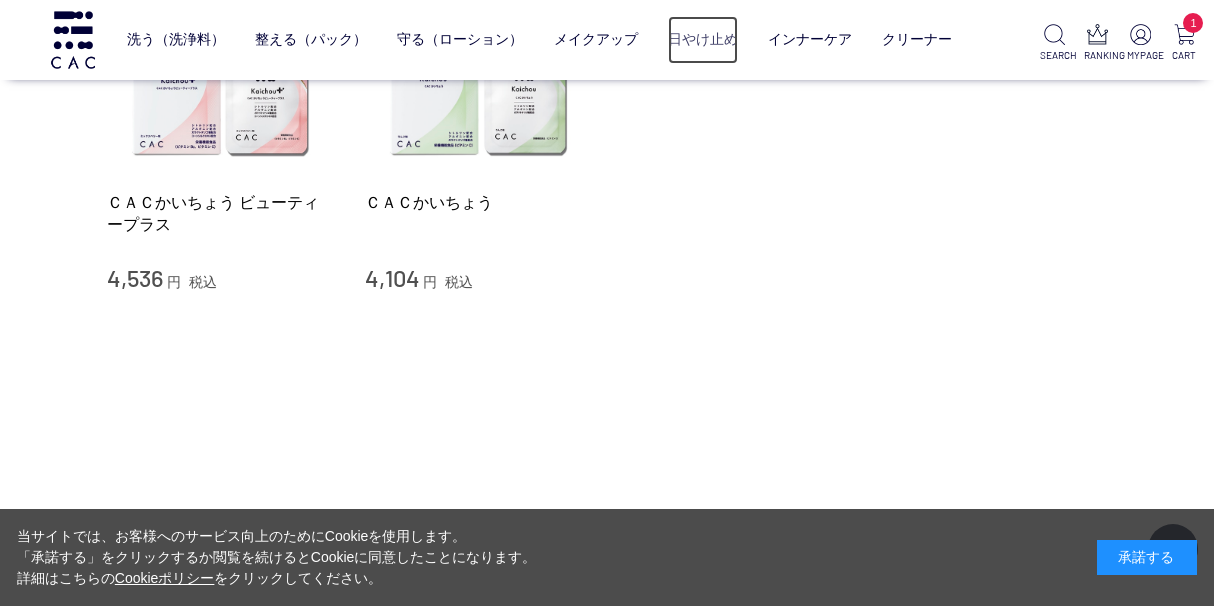 click on "日やけ止め" at bounding box center (703, 40) 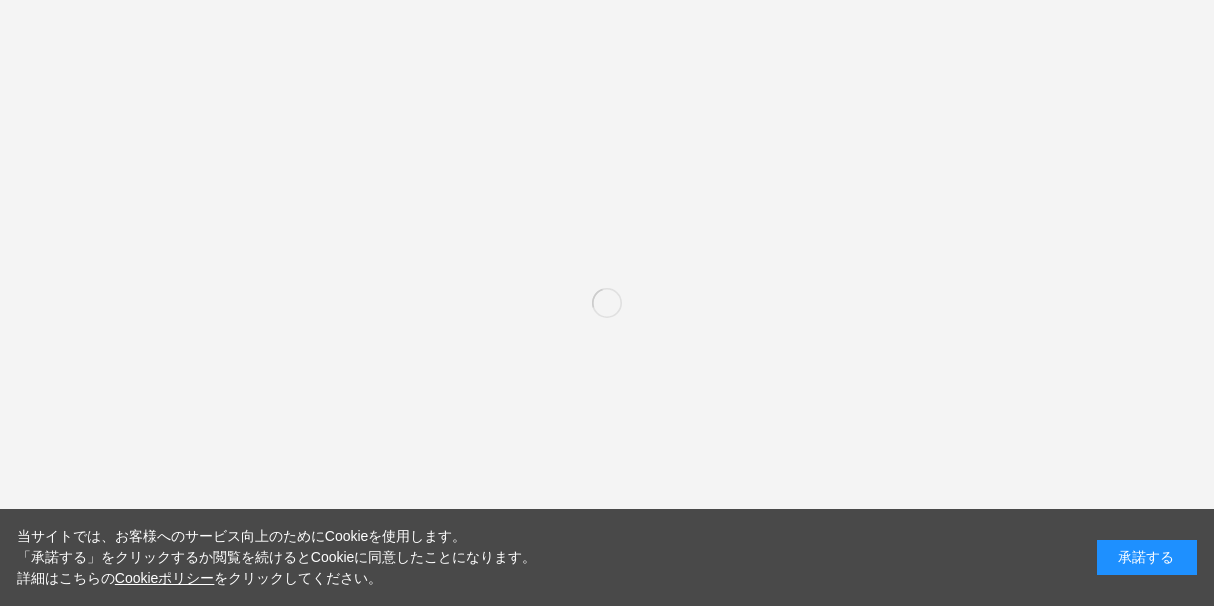 scroll, scrollTop: 0, scrollLeft: 0, axis: both 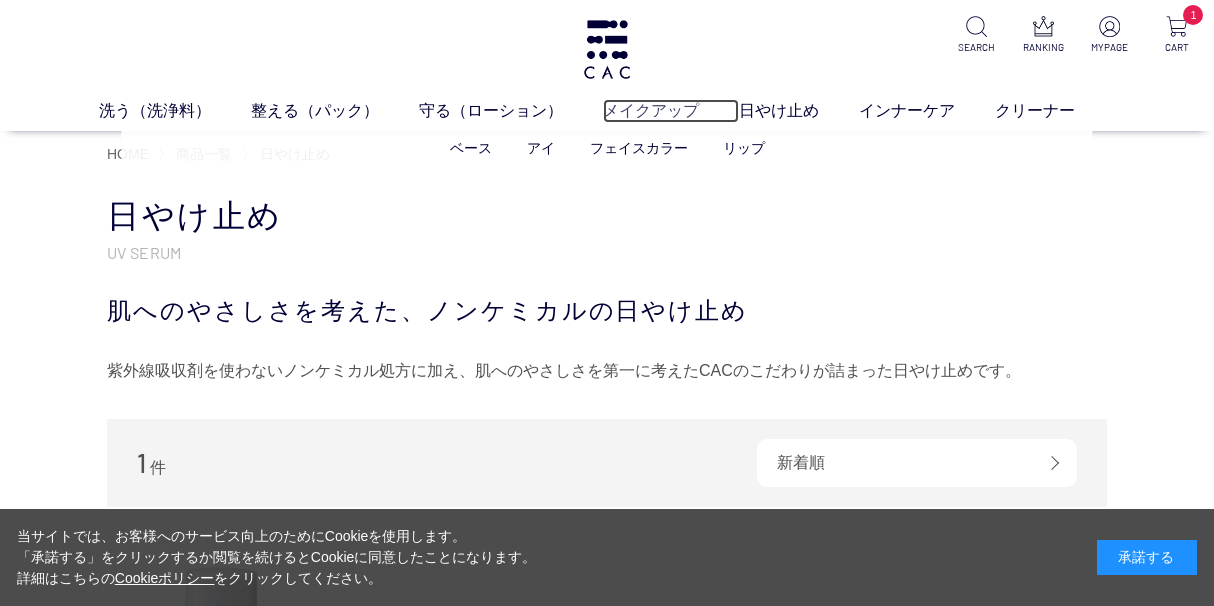 click on "メイクアップ" at bounding box center (671, 111) 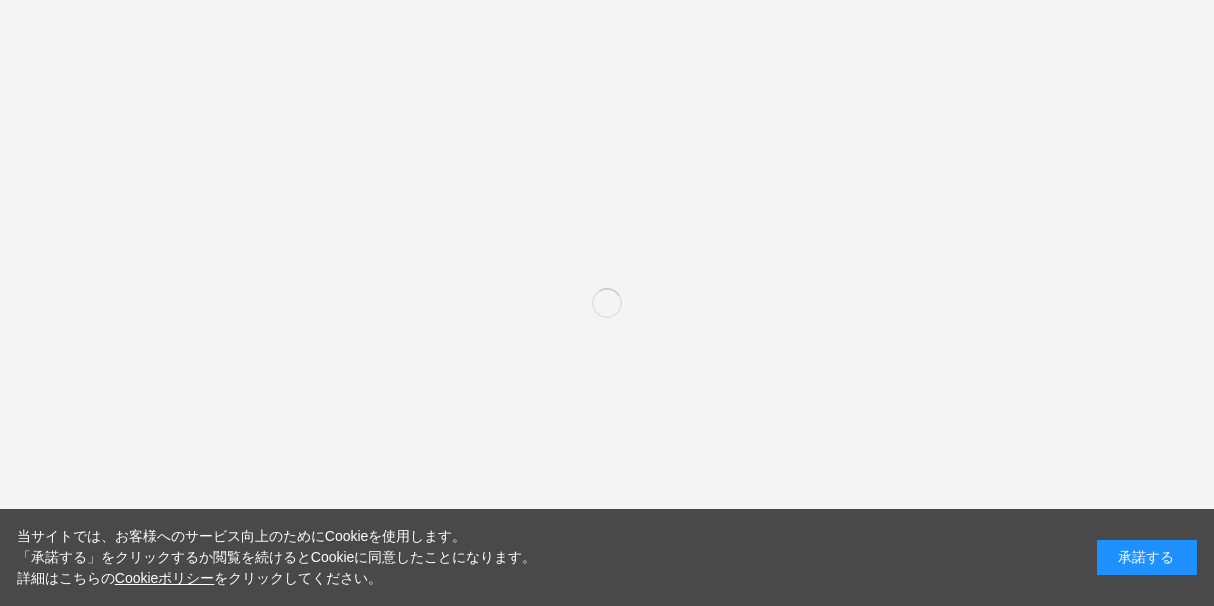 scroll, scrollTop: 0, scrollLeft: 0, axis: both 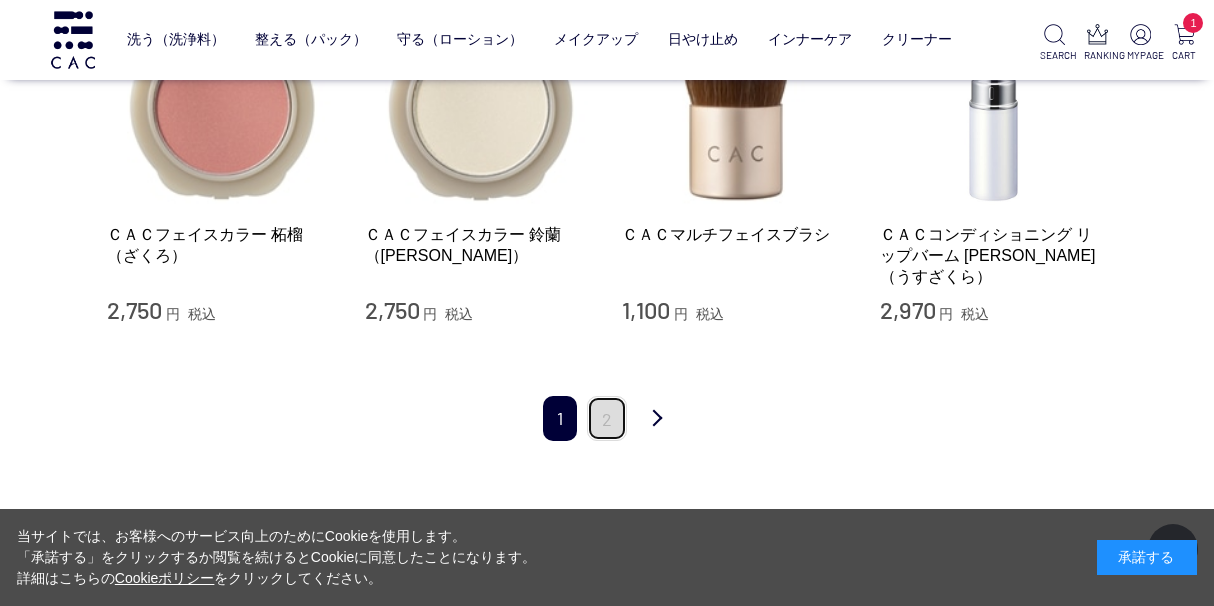 click on "2" at bounding box center [607, 418] 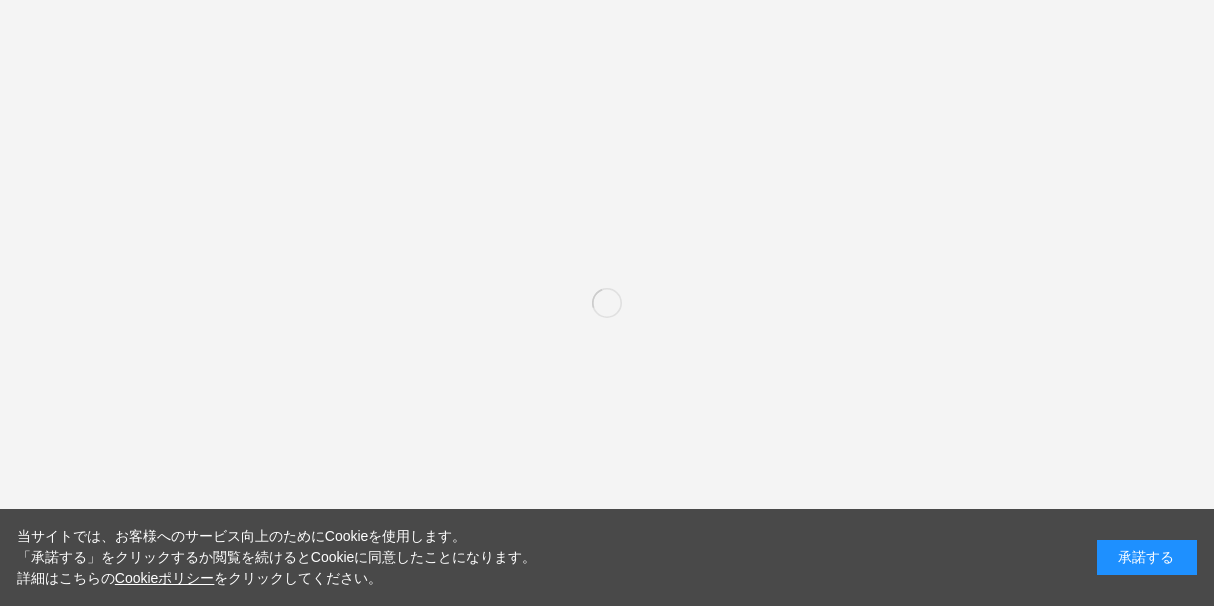 scroll, scrollTop: 0, scrollLeft: 0, axis: both 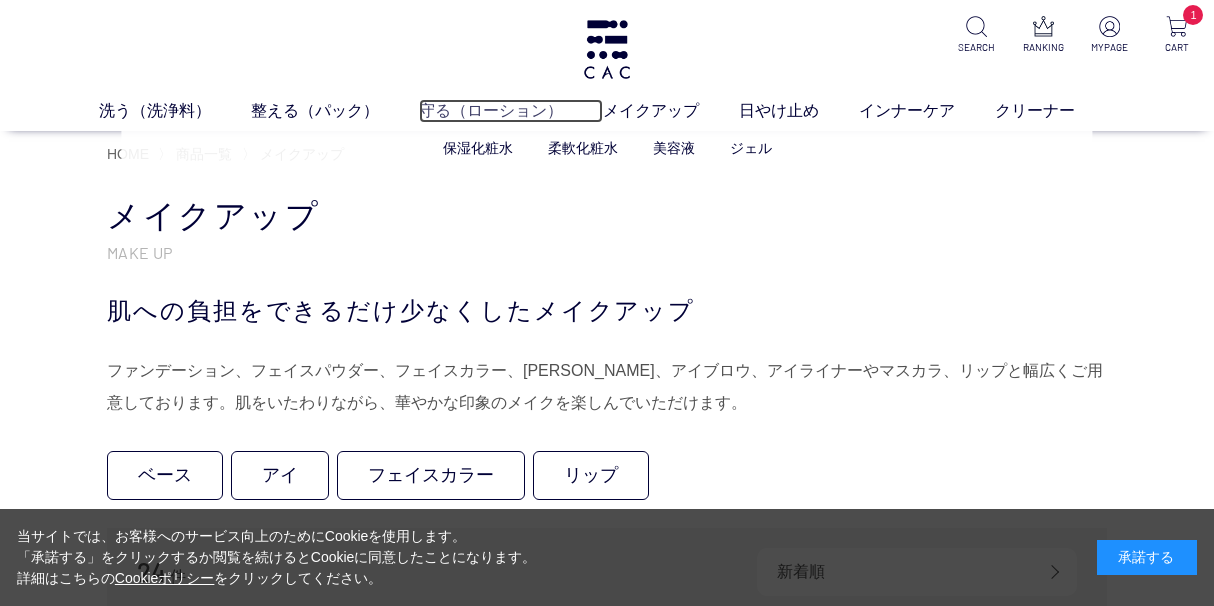click on "守る（ローション）" at bounding box center [511, 111] 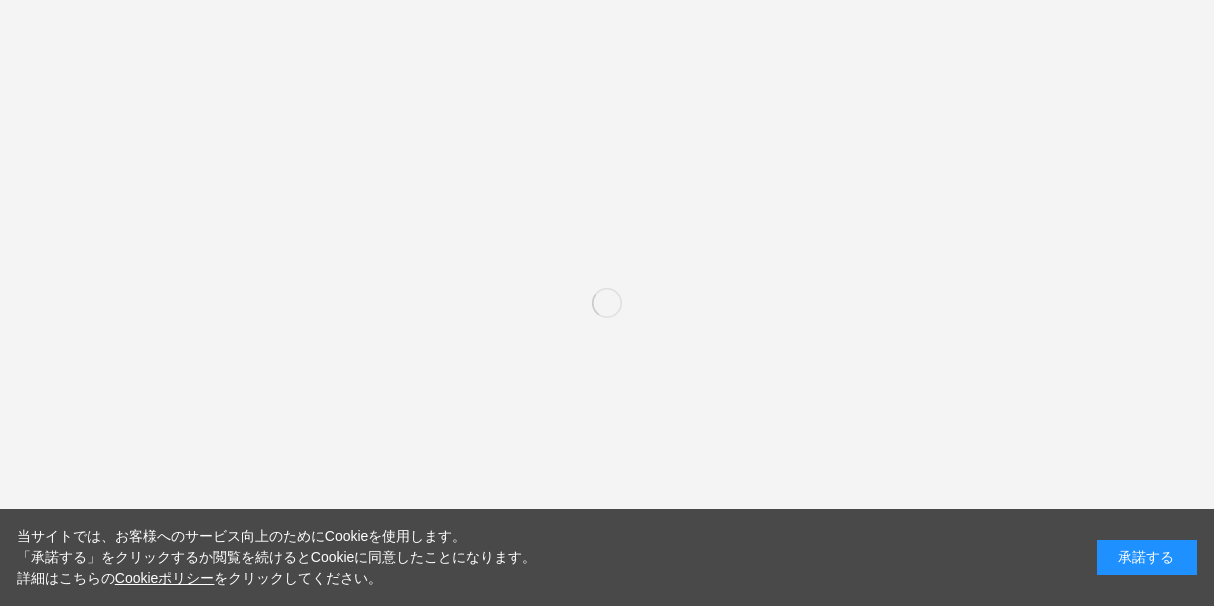 scroll, scrollTop: 0, scrollLeft: 0, axis: both 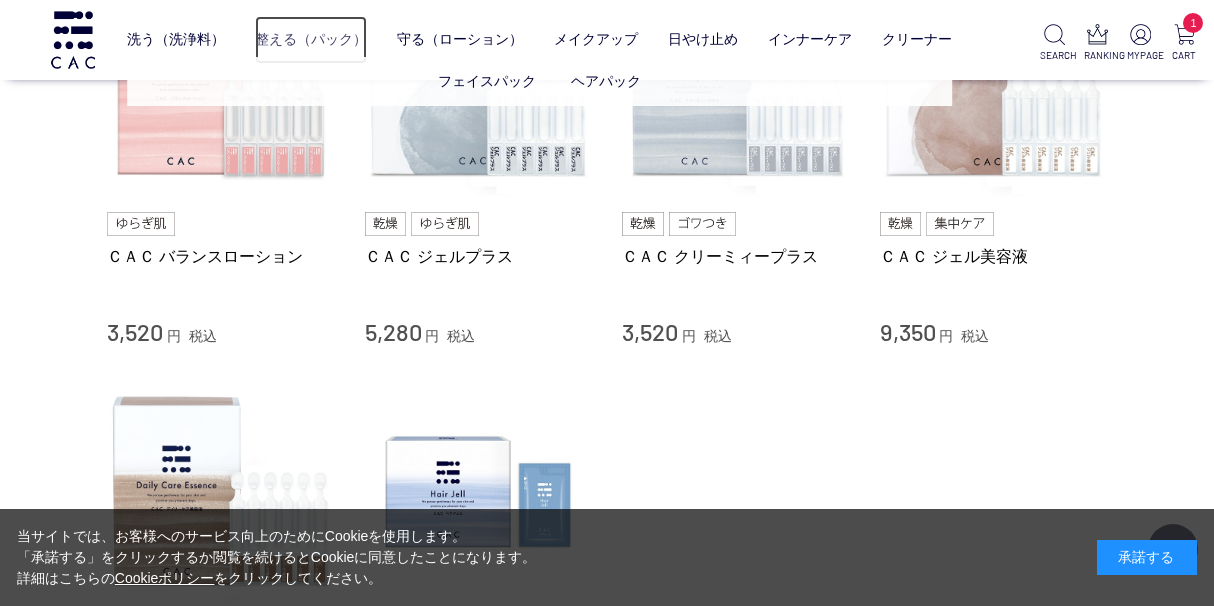 click on "整える（パック）" at bounding box center [311, 40] 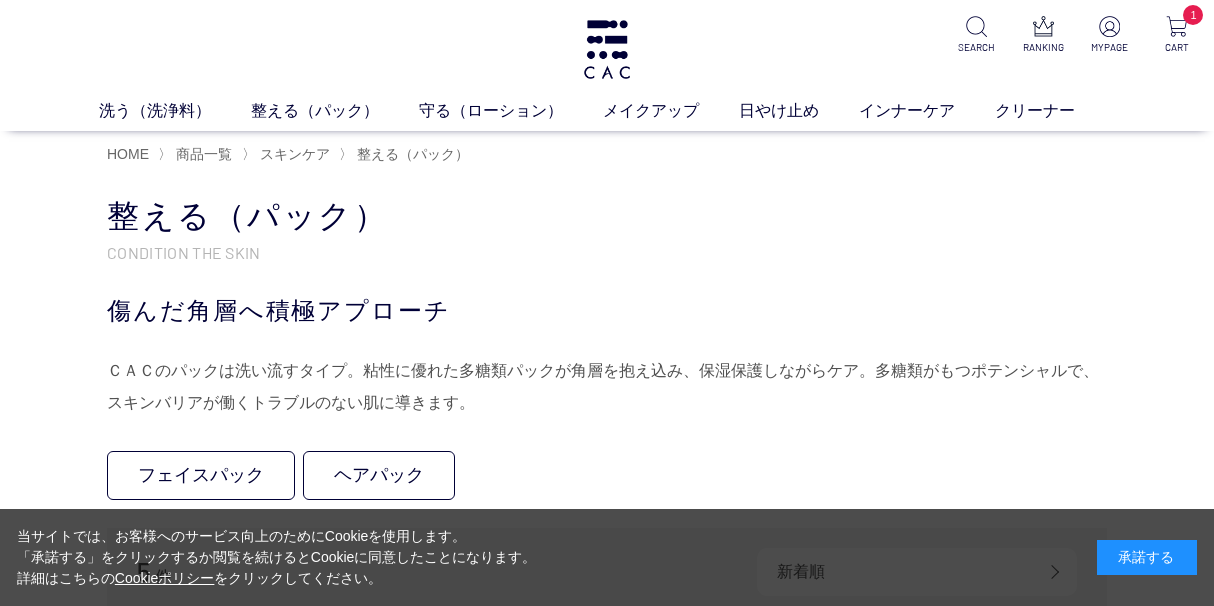 scroll, scrollTop: 0, scrollLeft: 0, axis: both 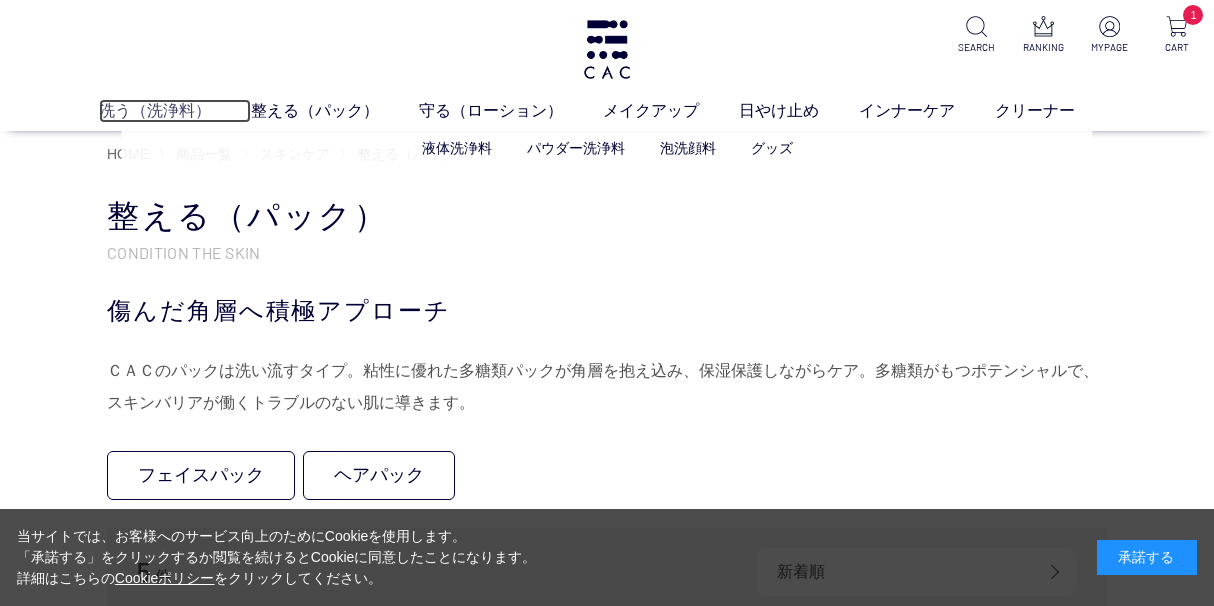 click on "洗う（洗浄料）" at bounding box center [175, 111] 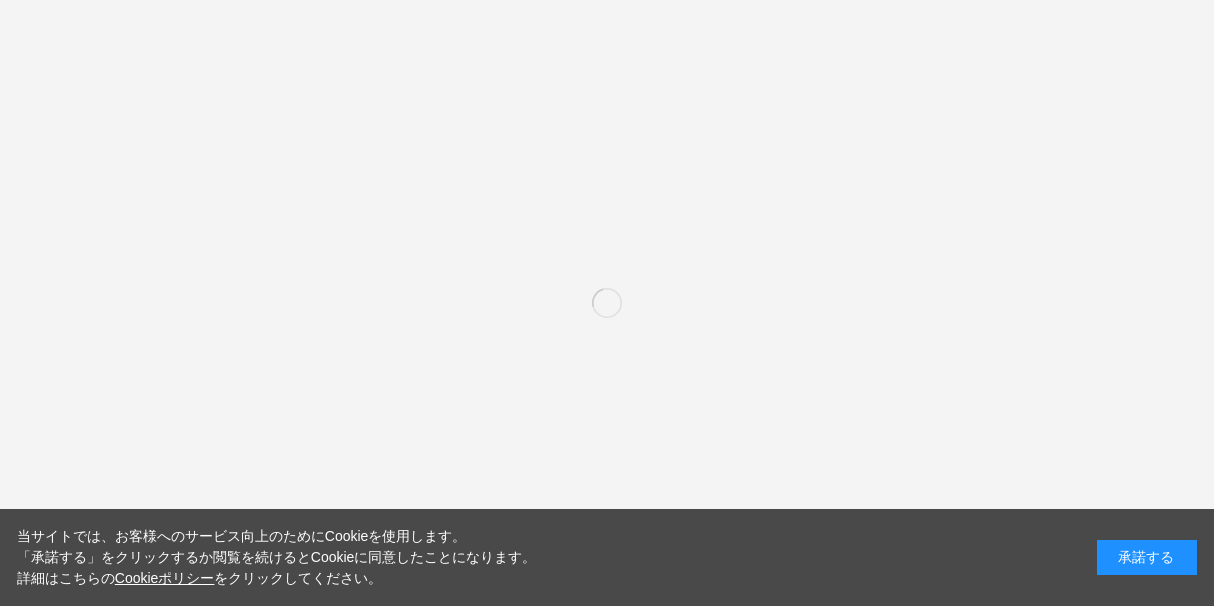 scroll, scrollTop: 0, scrollLeft: 0, axis: both 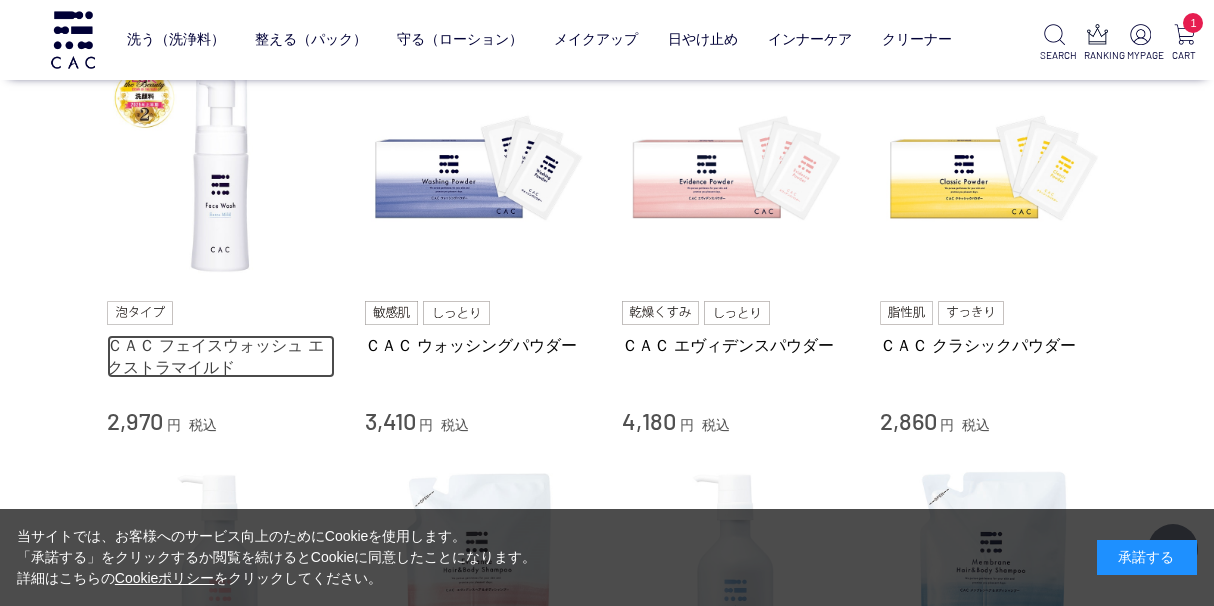 click on "ＣＡＣ フェイスウォッシュ エクストラマイルド" at bounding box center [221, 356] 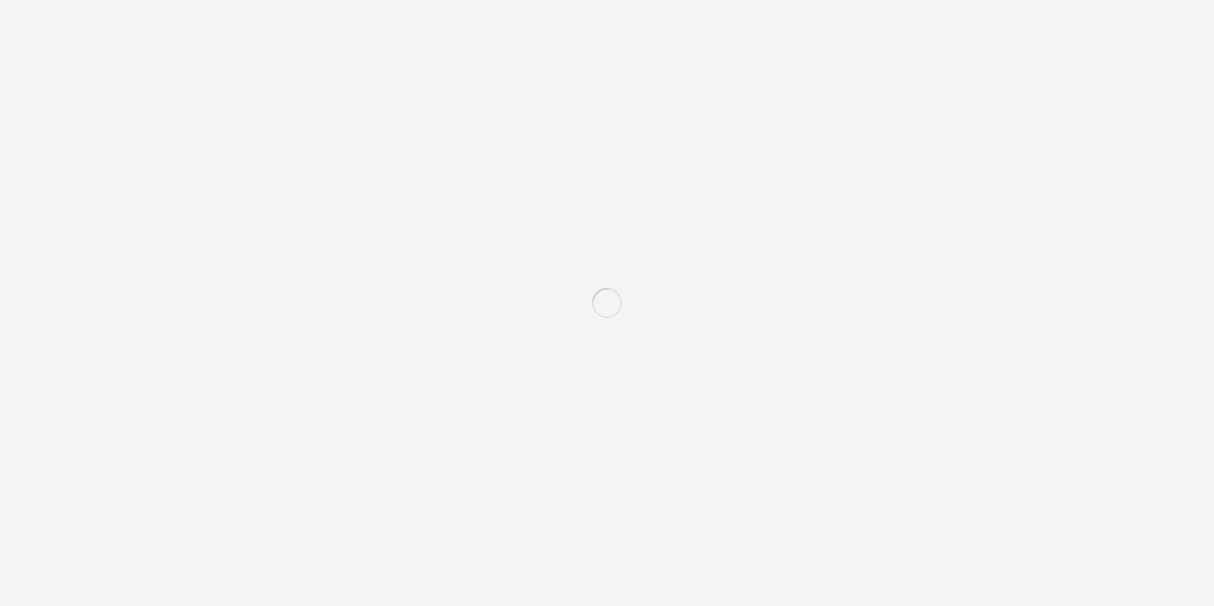 scroll, scrollTop: 0, scrollLeft: 0, axis: both 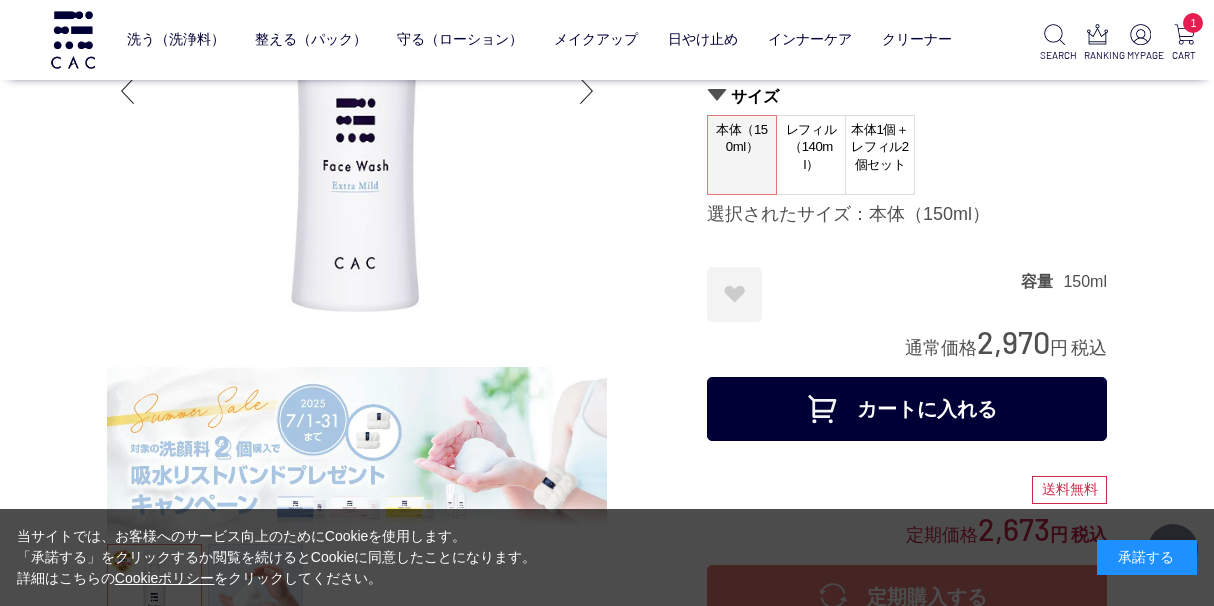 click on "カートに入れる" at bounding box center [907, 409] 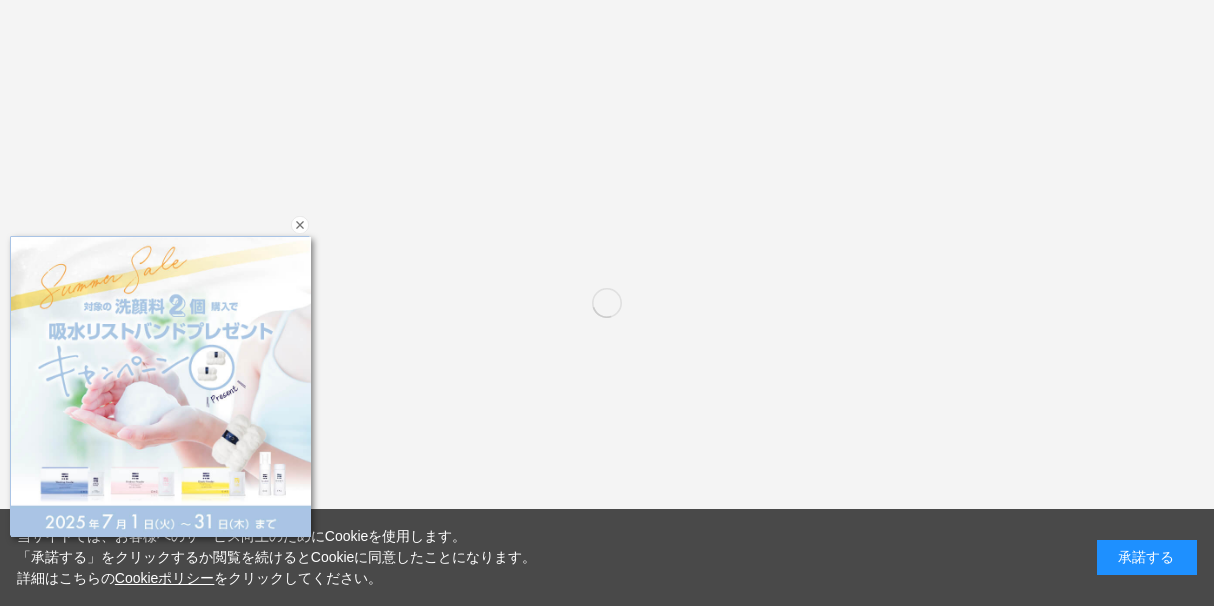 scroll, scrollTop: 0, scrollLeft: 0, axis: both 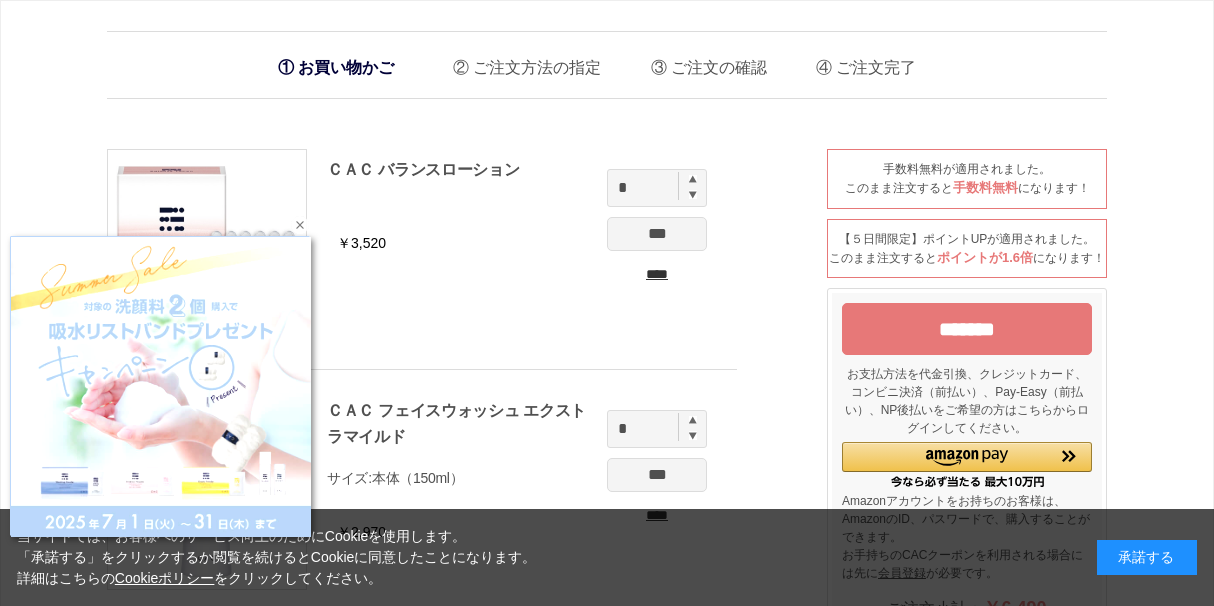 click at bounding box center [300, 225] 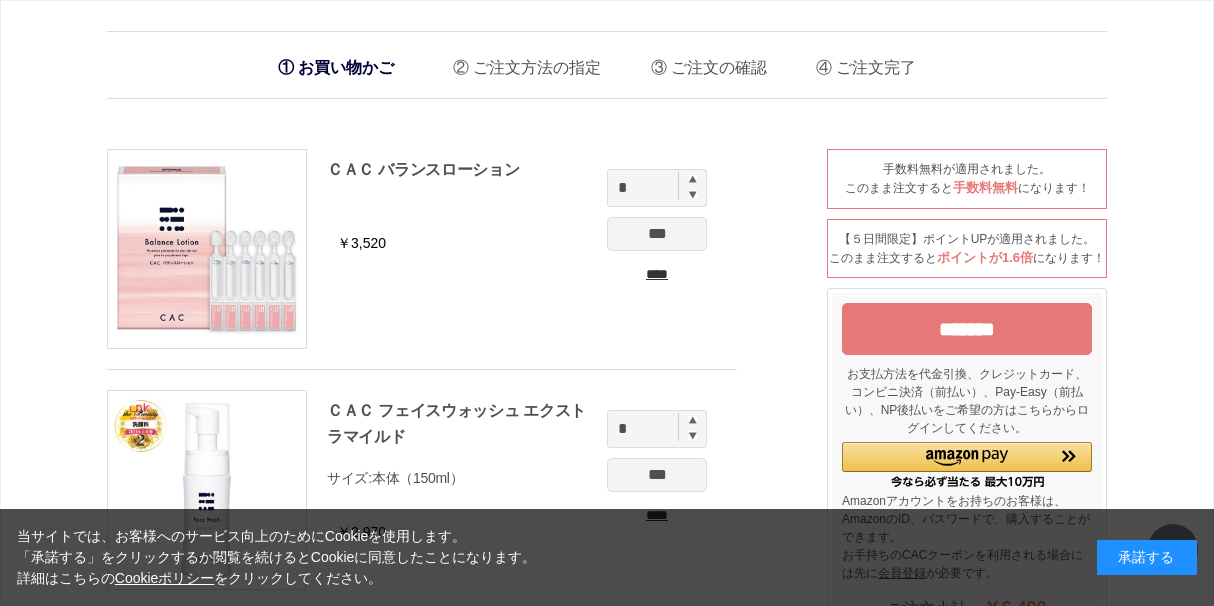 scroll, scrollTop: 233, scrollLeft: 0, axis: vertical 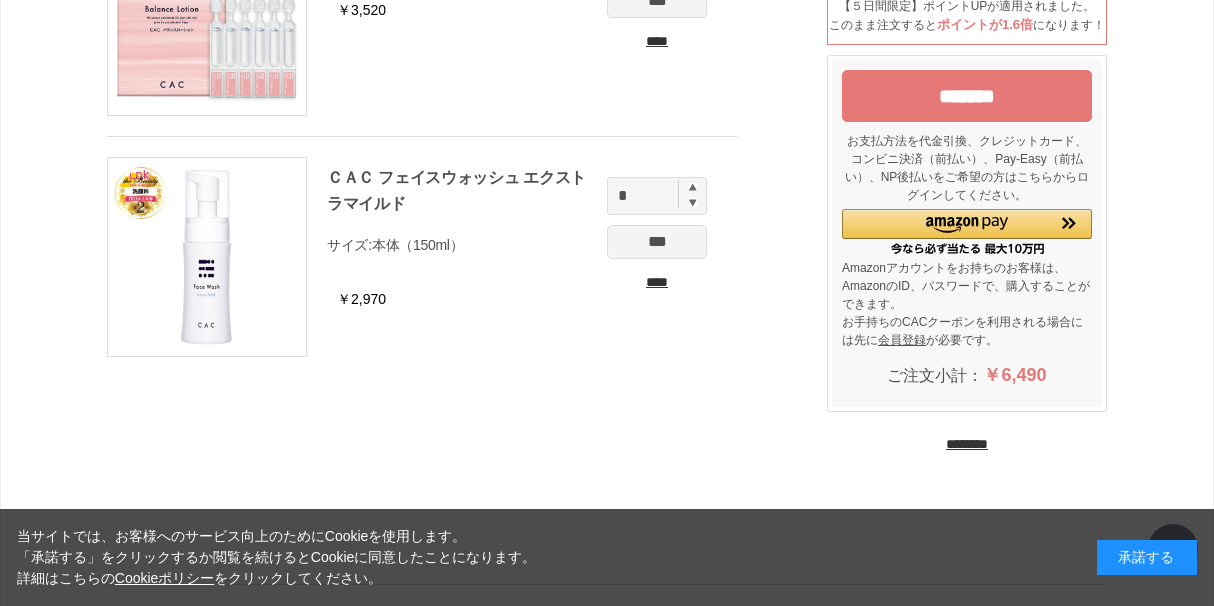 click on "*******" at bounding box center [967, 96] 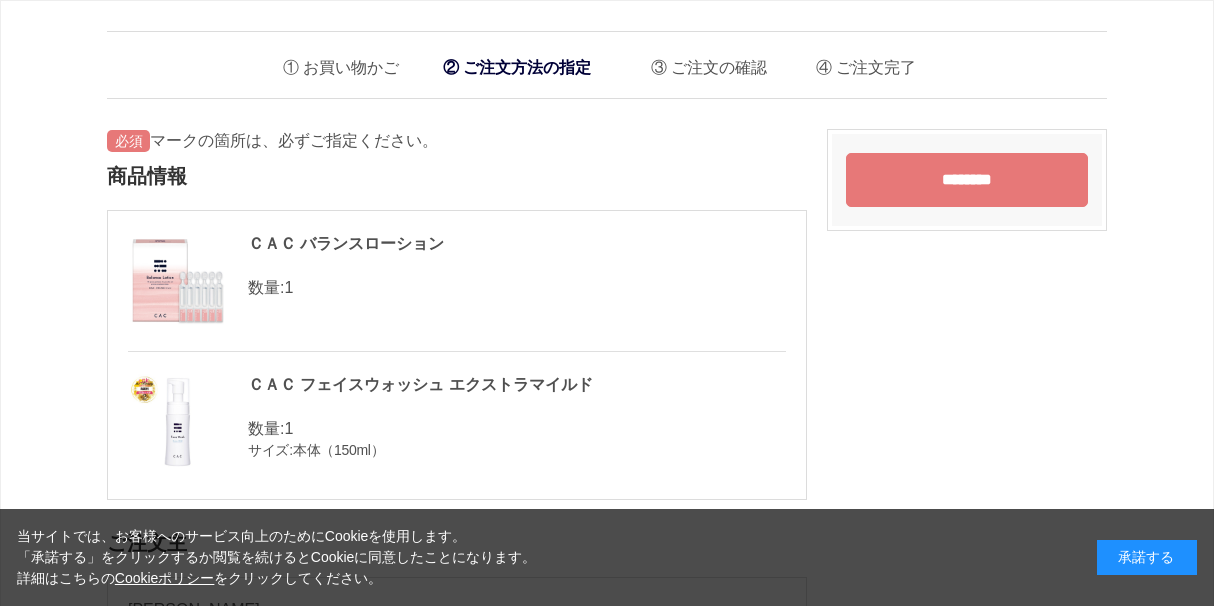 scroll, scrollTop: 0, scrollLeft: 0, axis: both 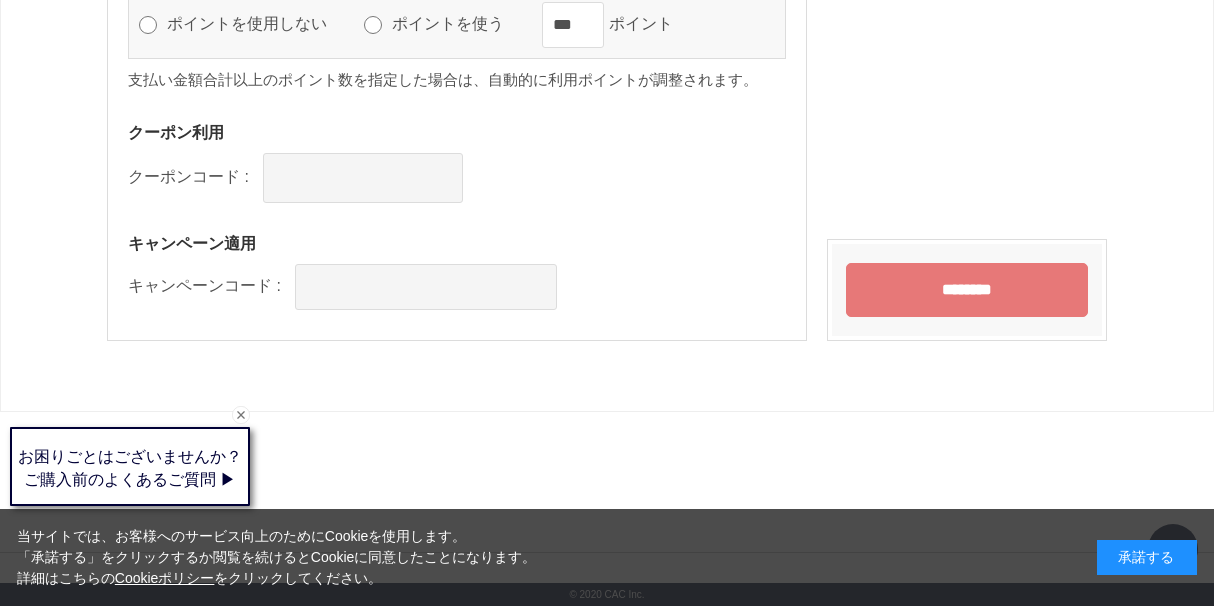 click on "********" at bounding box center (967, 290) 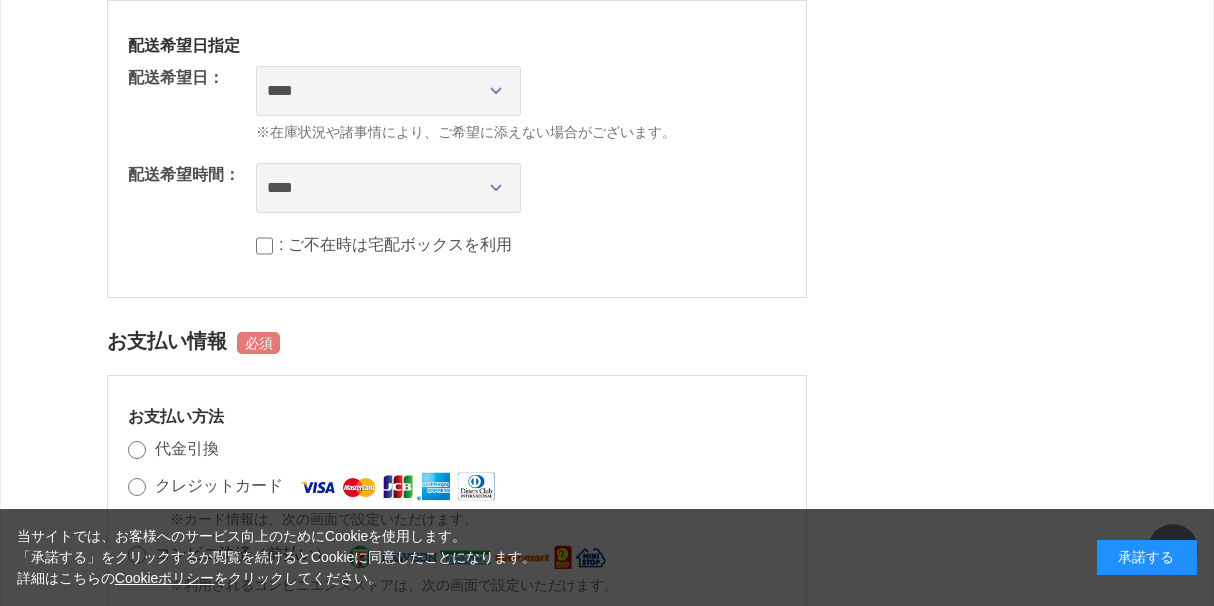scroll, scrollTop: 1381, scrollLeft: 0, axis: vertical 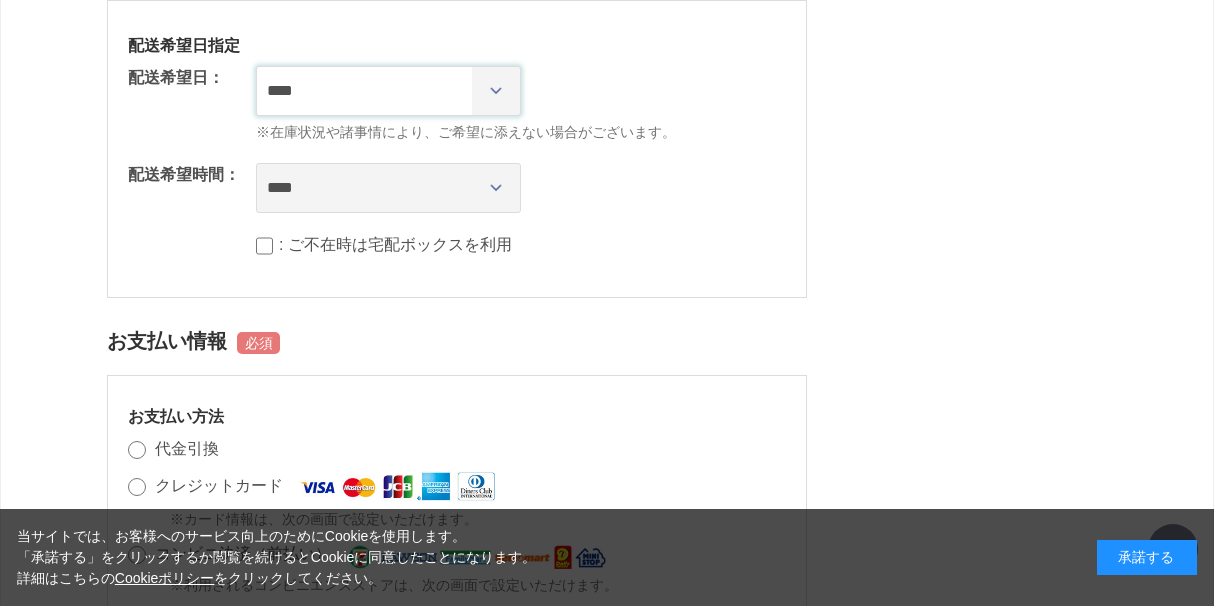 click on "**********" at bounding box center [388, 91] 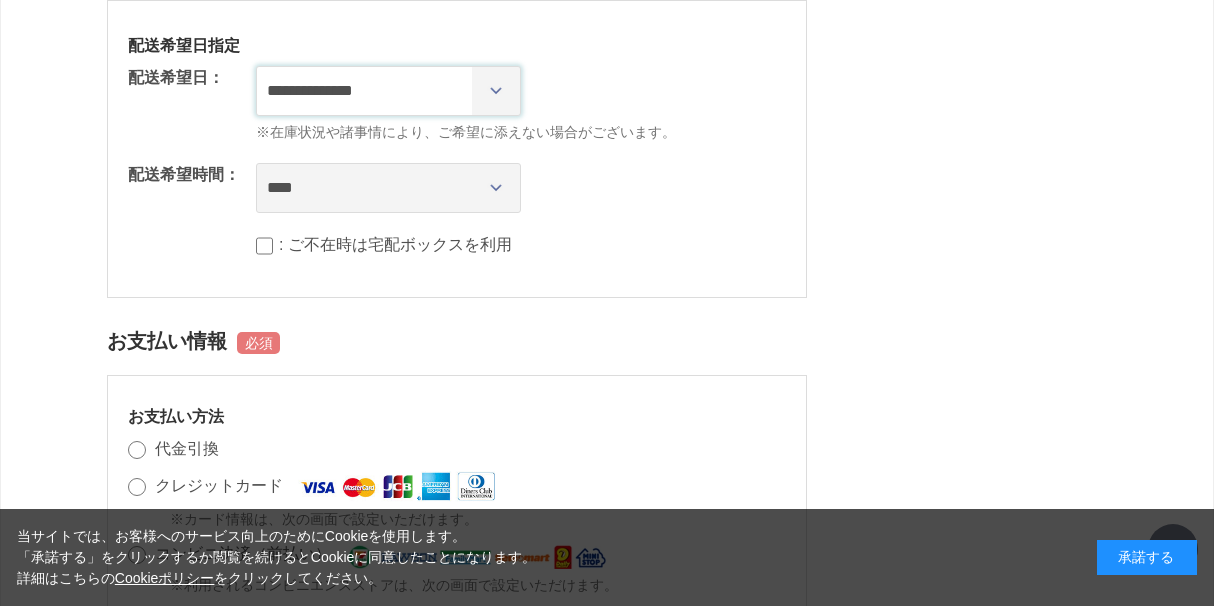 click on "**********" at bounding box center [388, 91] 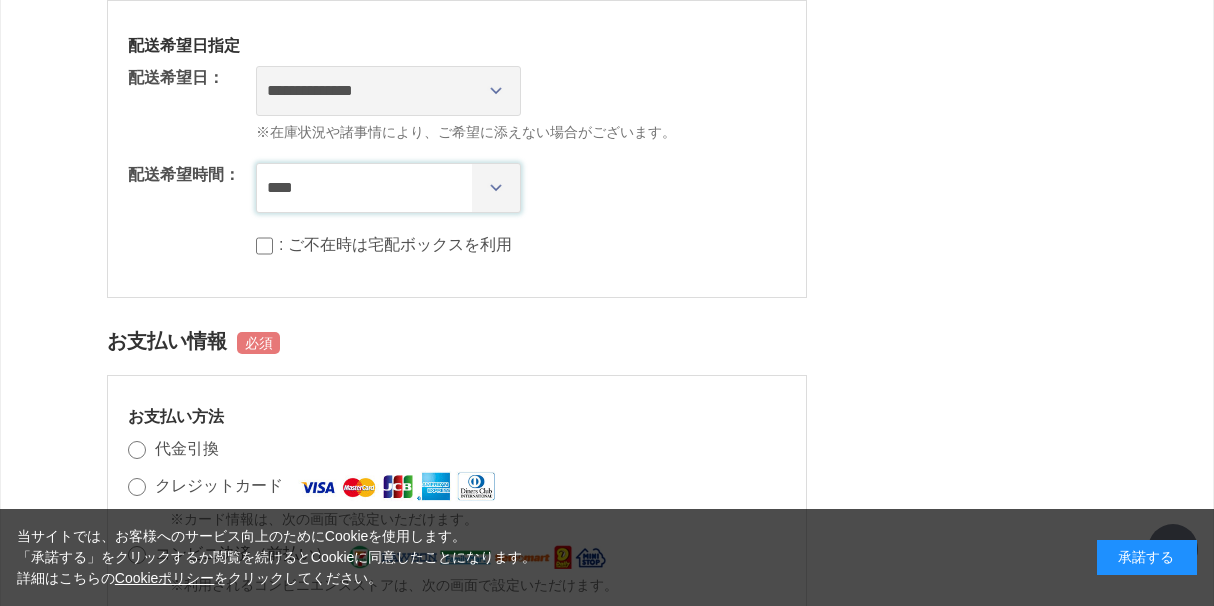 click on "**** *** ****** ****** ****** ******" at bounding box center (388, 188) 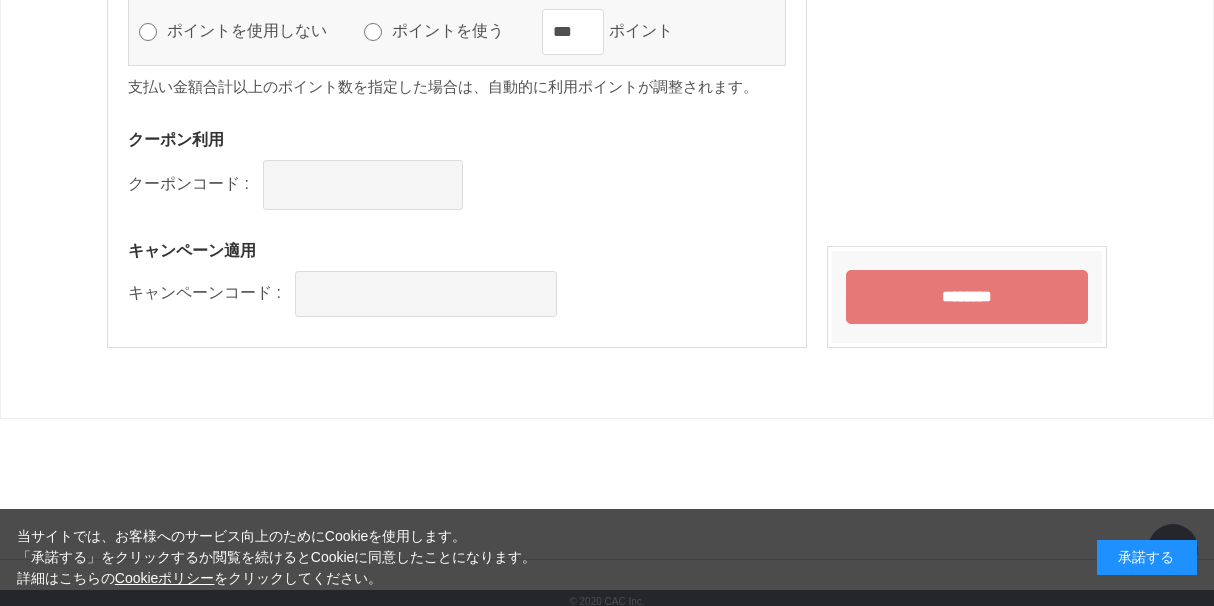 scroll, scrollTop: 2555, scrollLeft: 0, axis: vertical 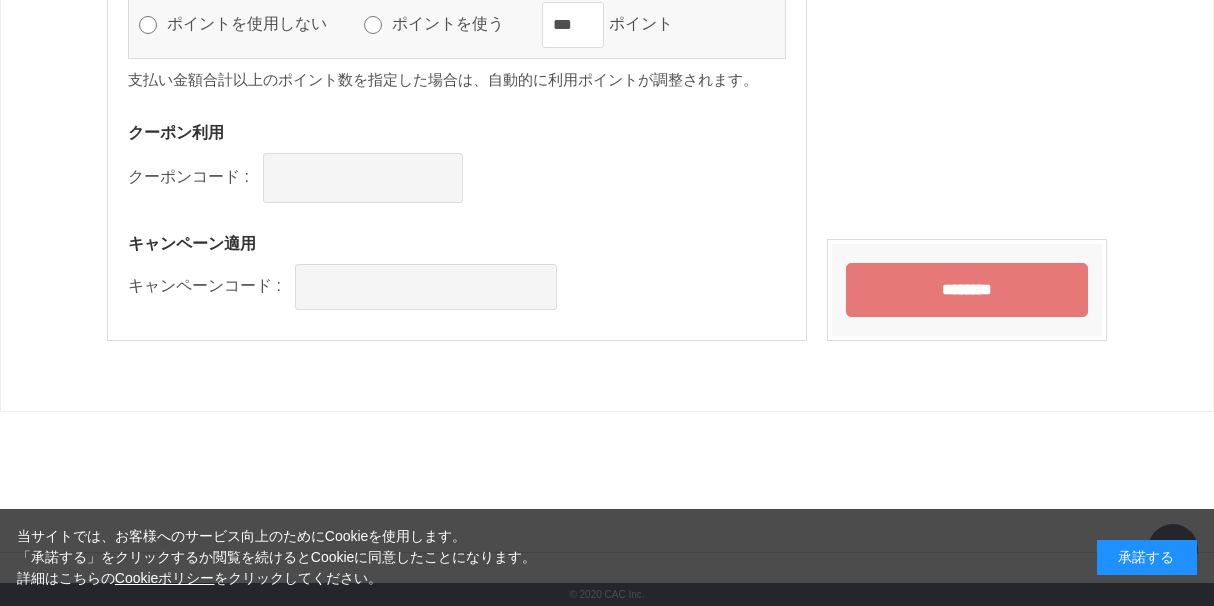 click on "********" at bounding box center [967, 290] 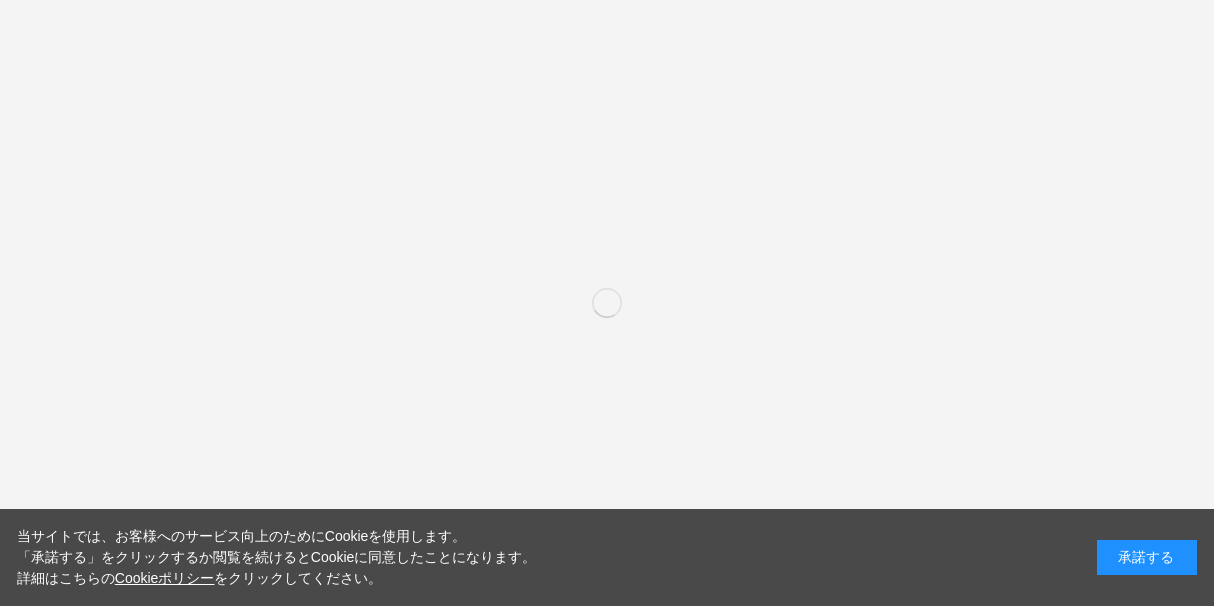 scroll, scrollTop: 0, scrollLeft: 0, axis: both 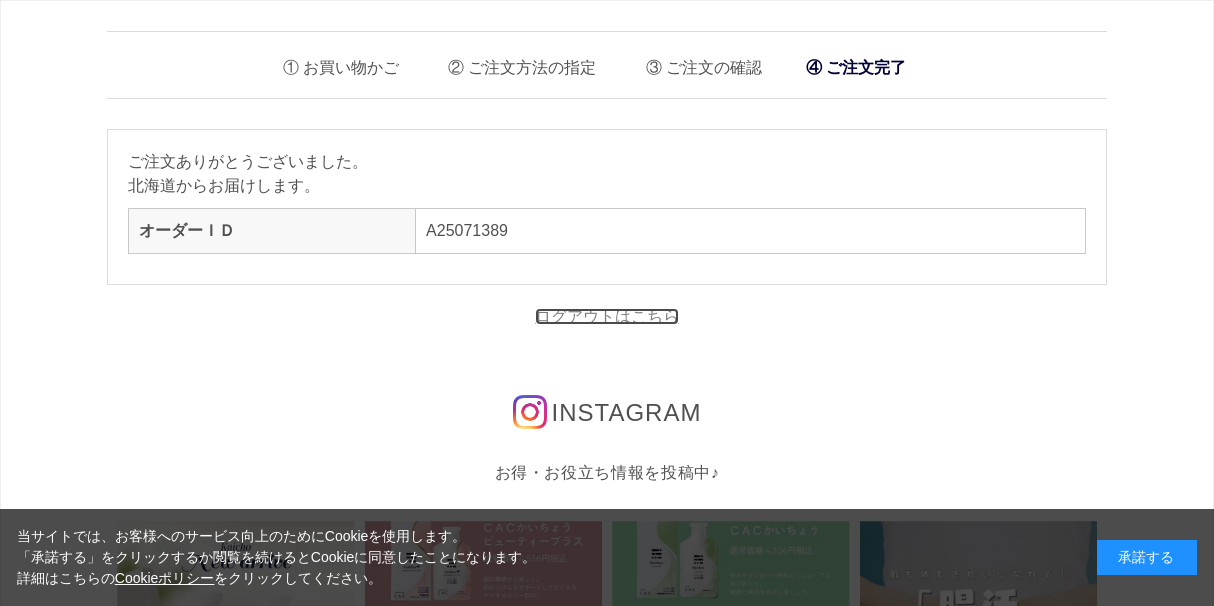 click on "ログアウトはこちら" at bounding box center [607, 316] 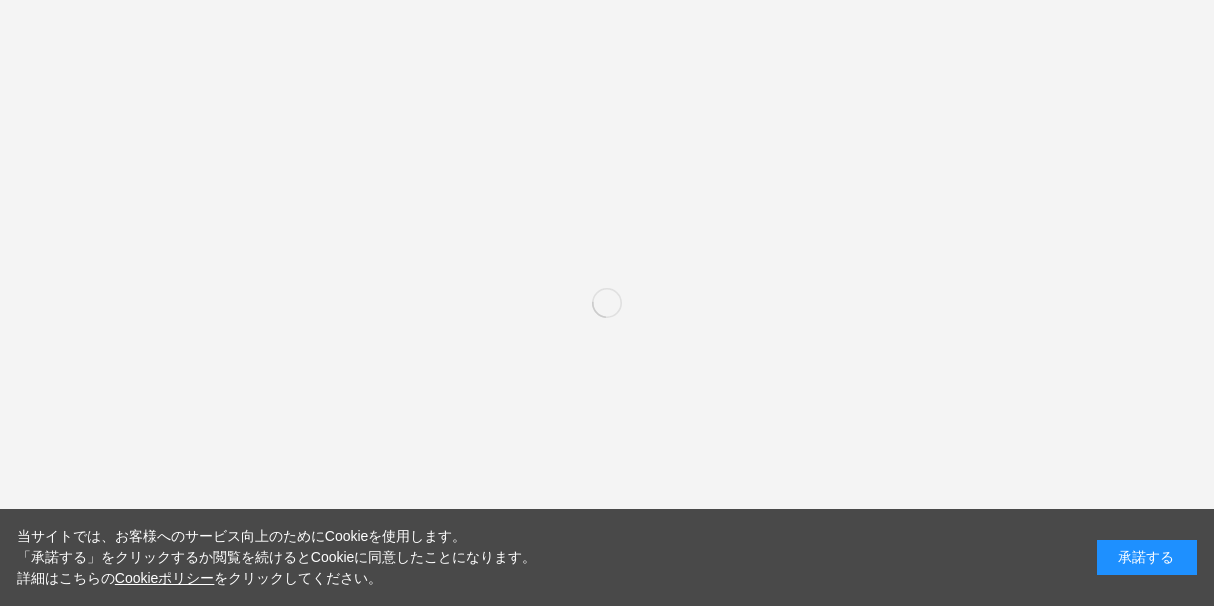 scroll, scrollTop: 0, scrollLeft: 0, axis: both 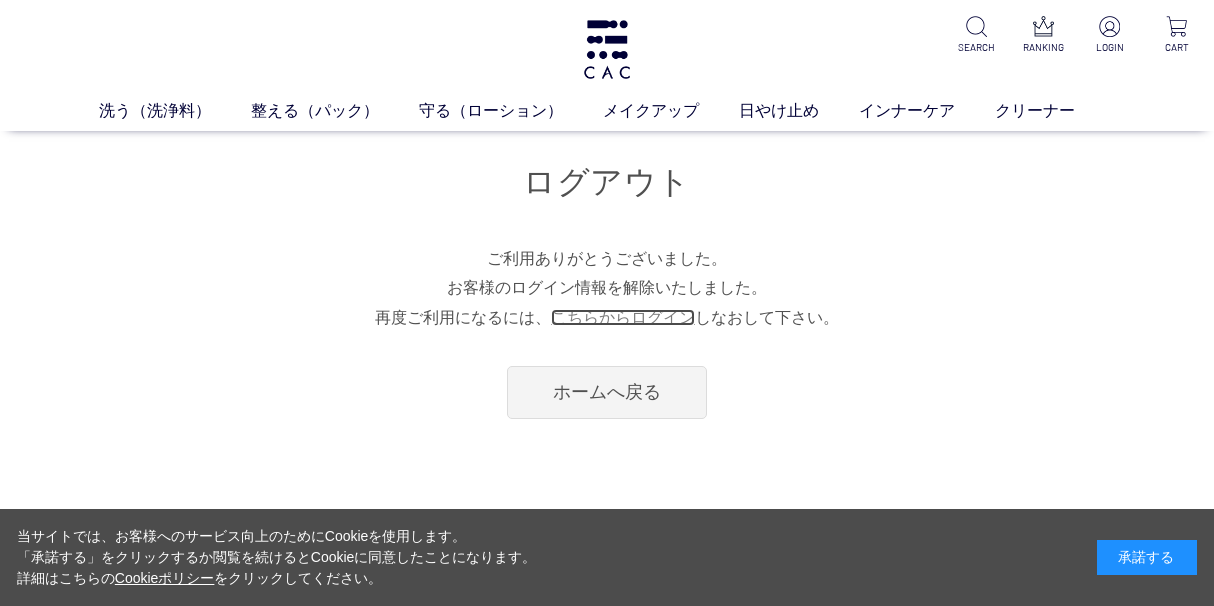 click on "こちらからログイン" at bounding box center (623, 317) 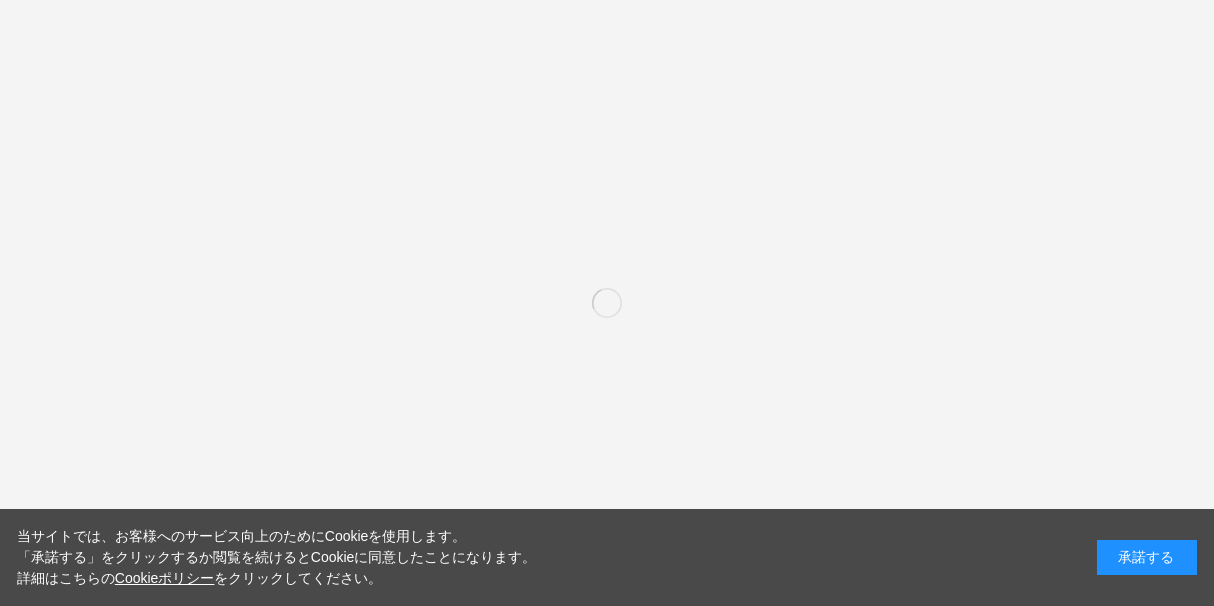 scroll, scrollTop: 0, scrollLeft: 0, axis: both 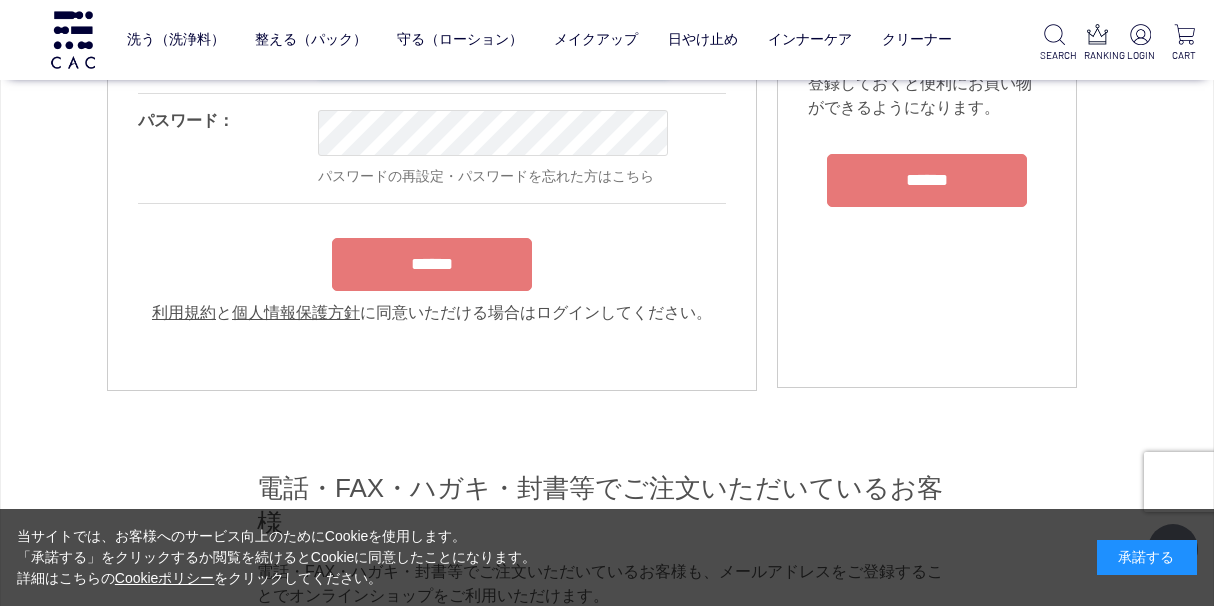 type on "**********" 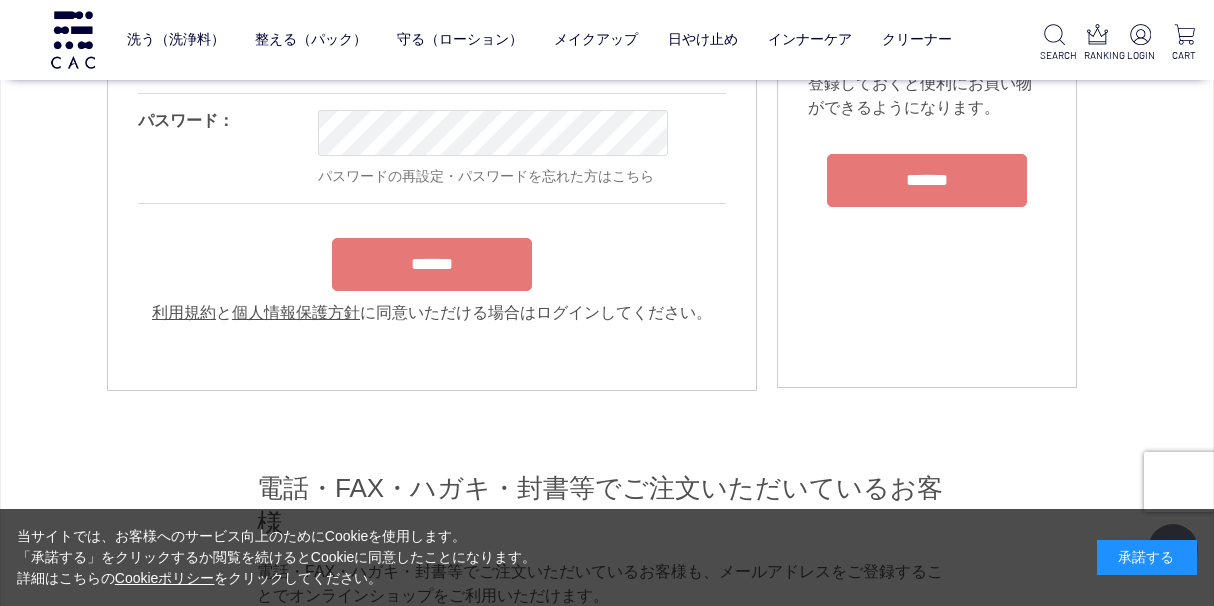 click on "**********" at bounding box center (432, 170) 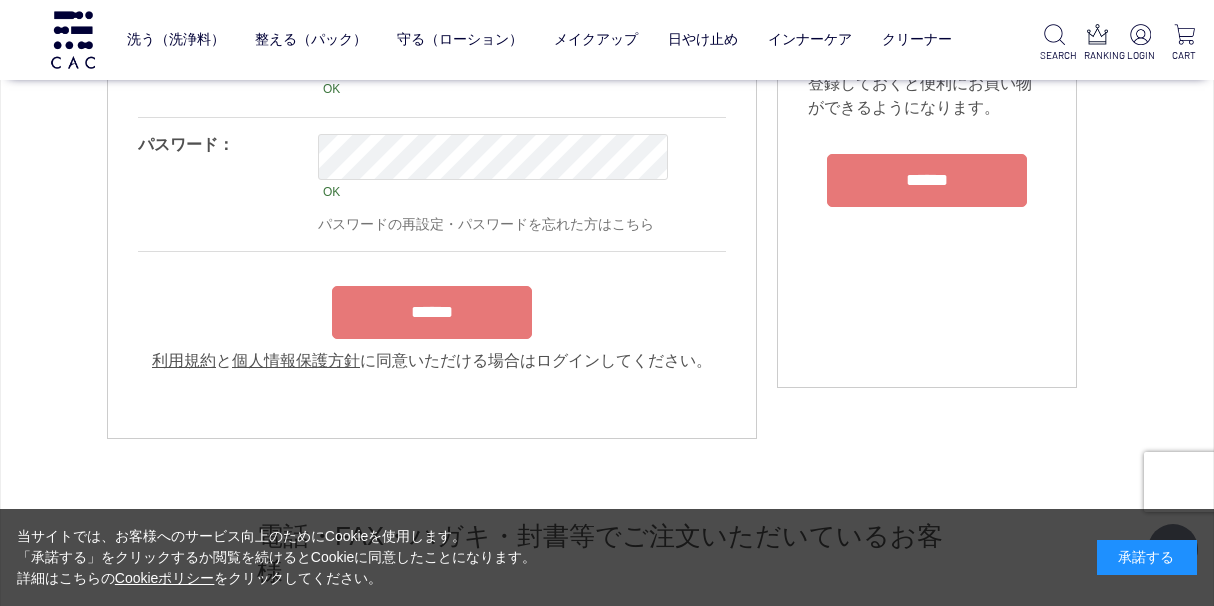 click on "******" at bounding box center (432, 312) 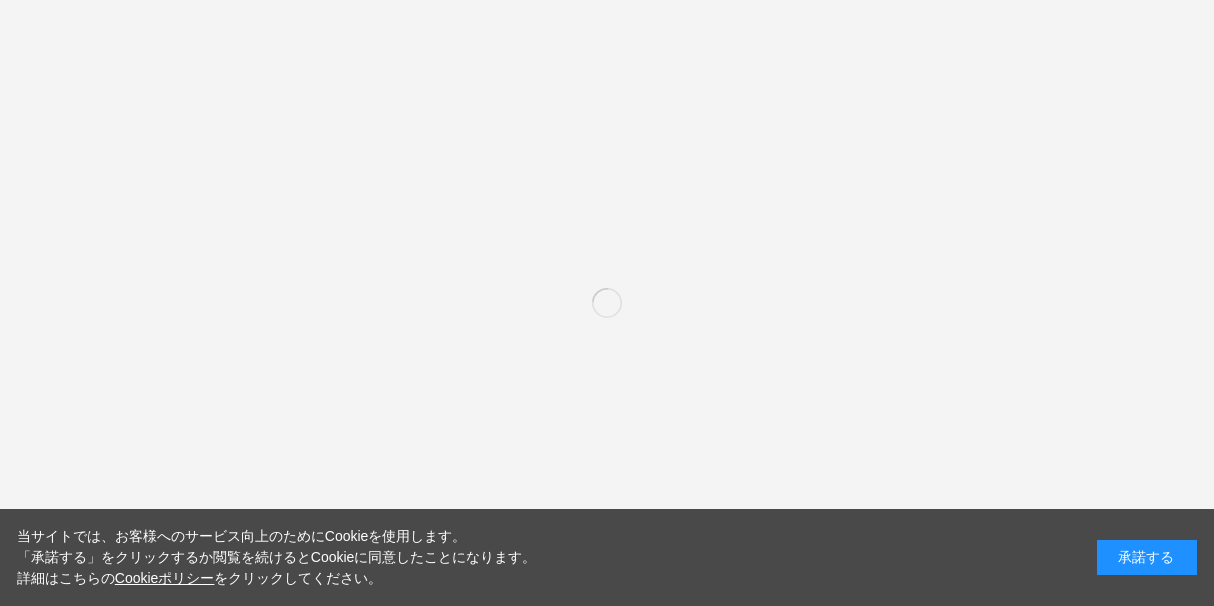 scroll, scrollTop: 0, scrollLeft: 0, axis: both 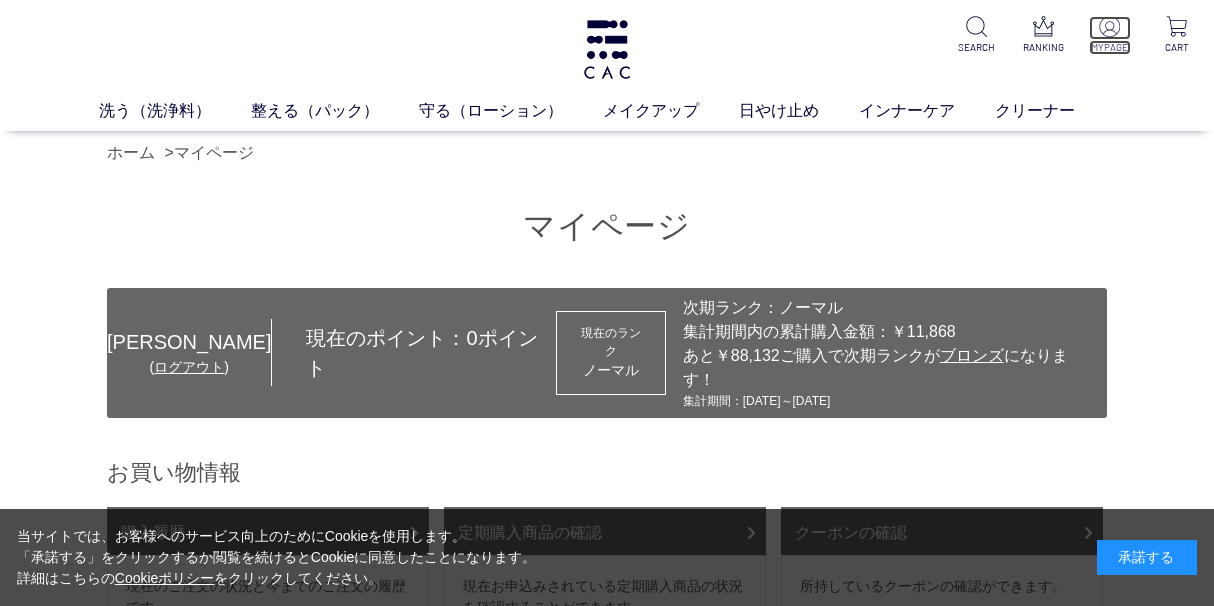 click at bounding box center [1109, 26] 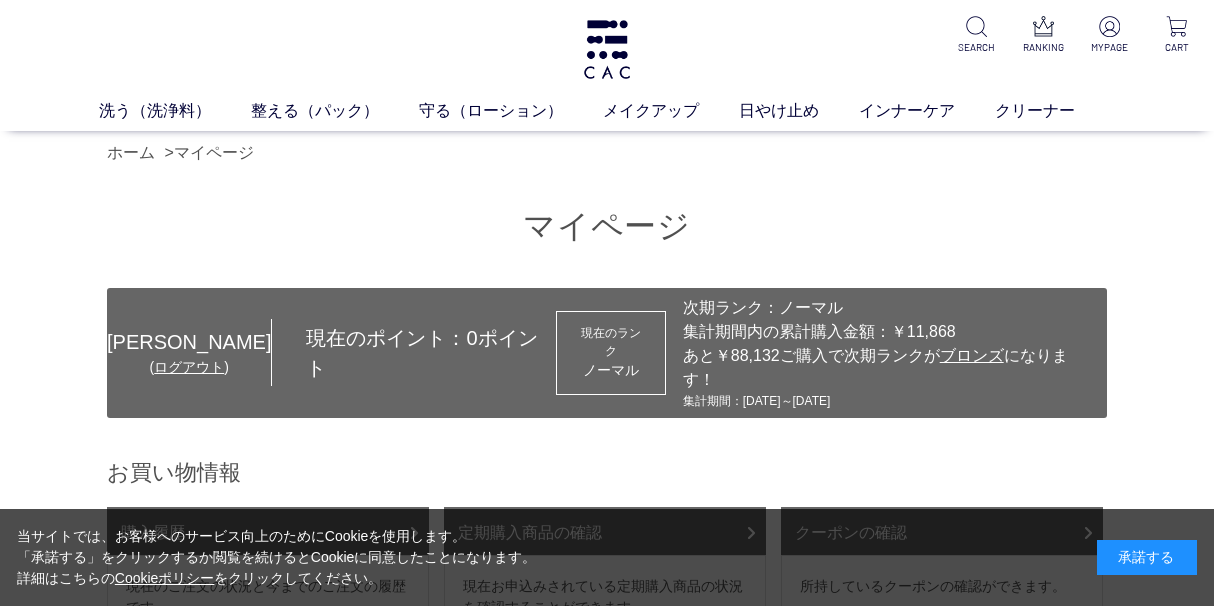 scroll, scrollTop: 0, scrollLeft: 0, axis: both 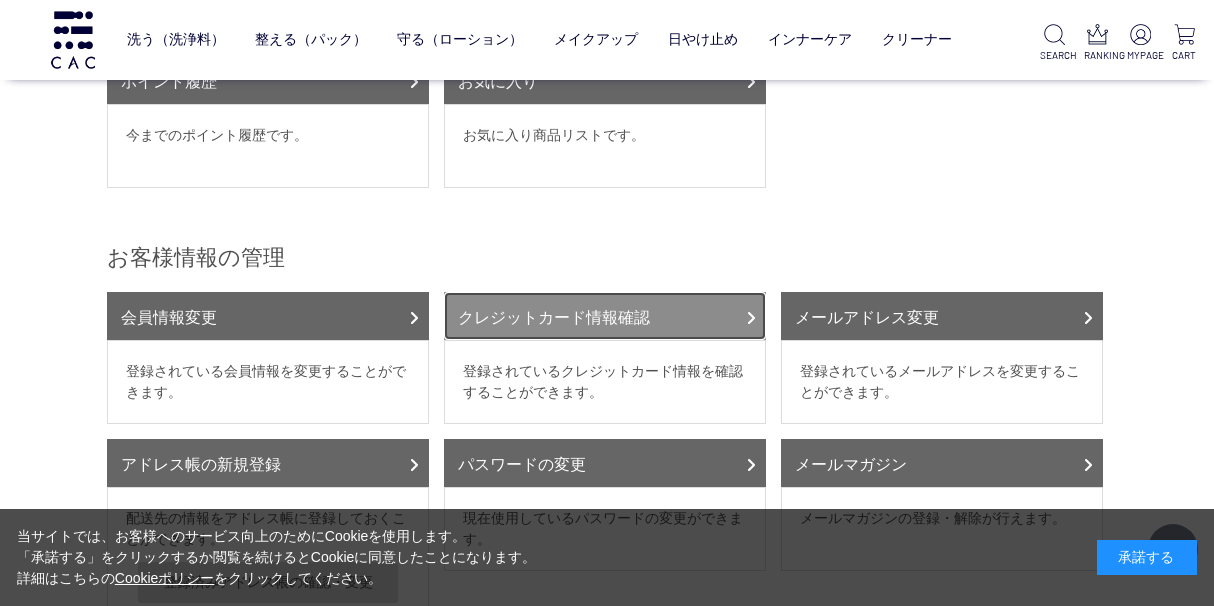 click on "クレジットカード情報確認" at bounding box center [605, 316] 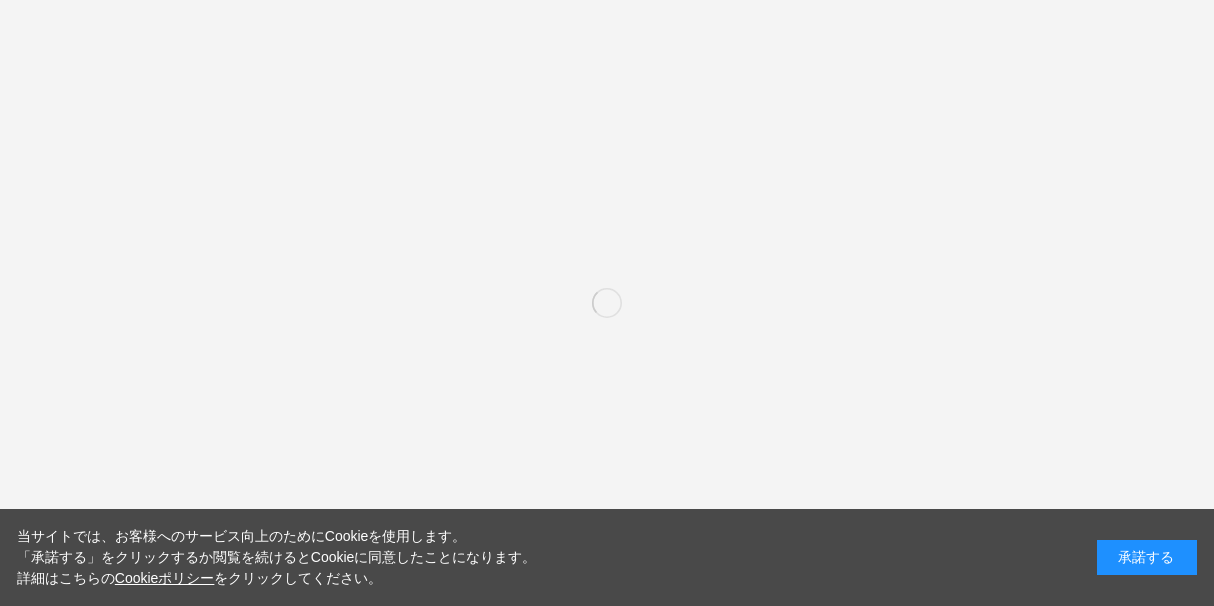 scroll, scrollTop: 0, scrollLeft: 0, axis: both 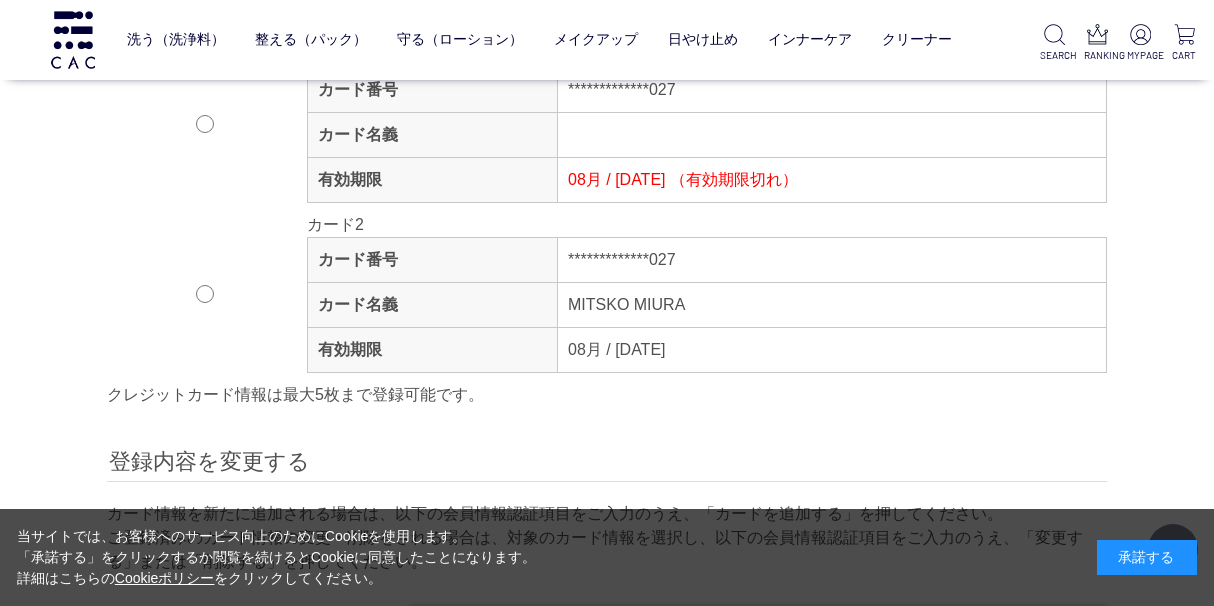 type on "**********" 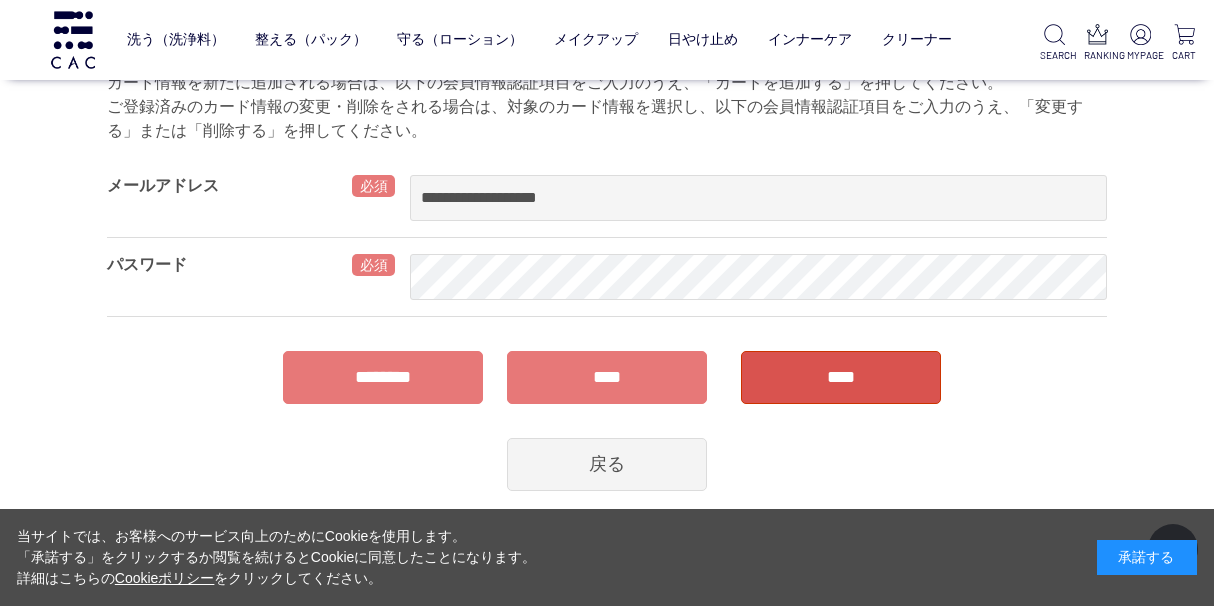 scroll, scrollTop: 700, scrollLeft: 0, axis: vertical 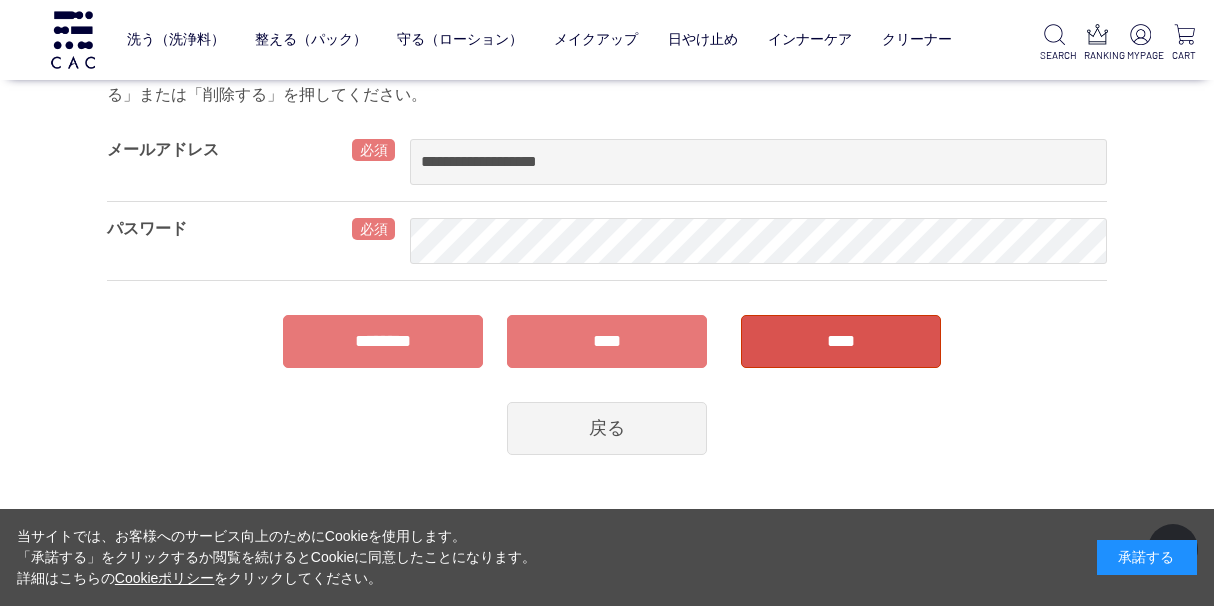 click on "****" at bounding box center (841, 341) 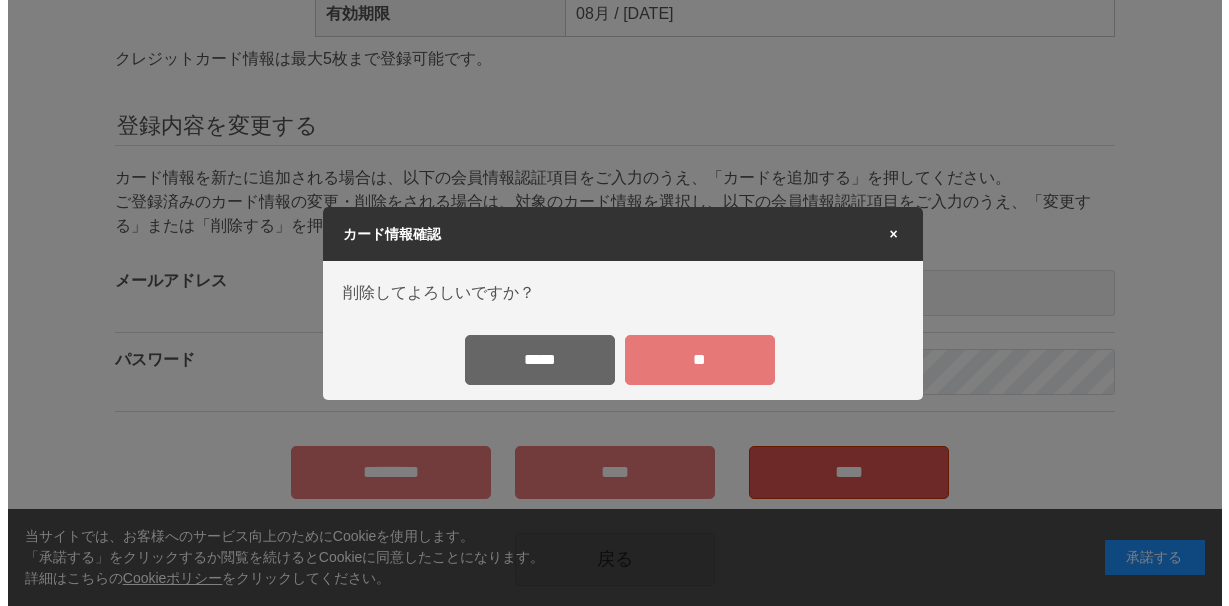 scroll, scrollTop: 0, scrollLeft: 0, axis: both 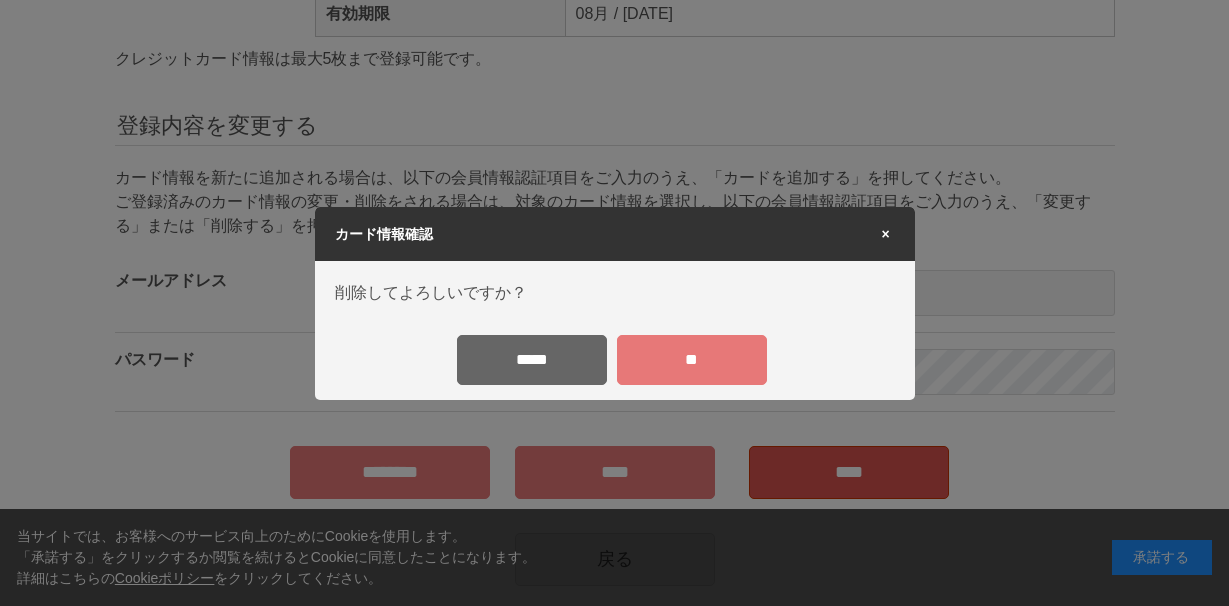 click on "**" at bounding box center [692, 360] 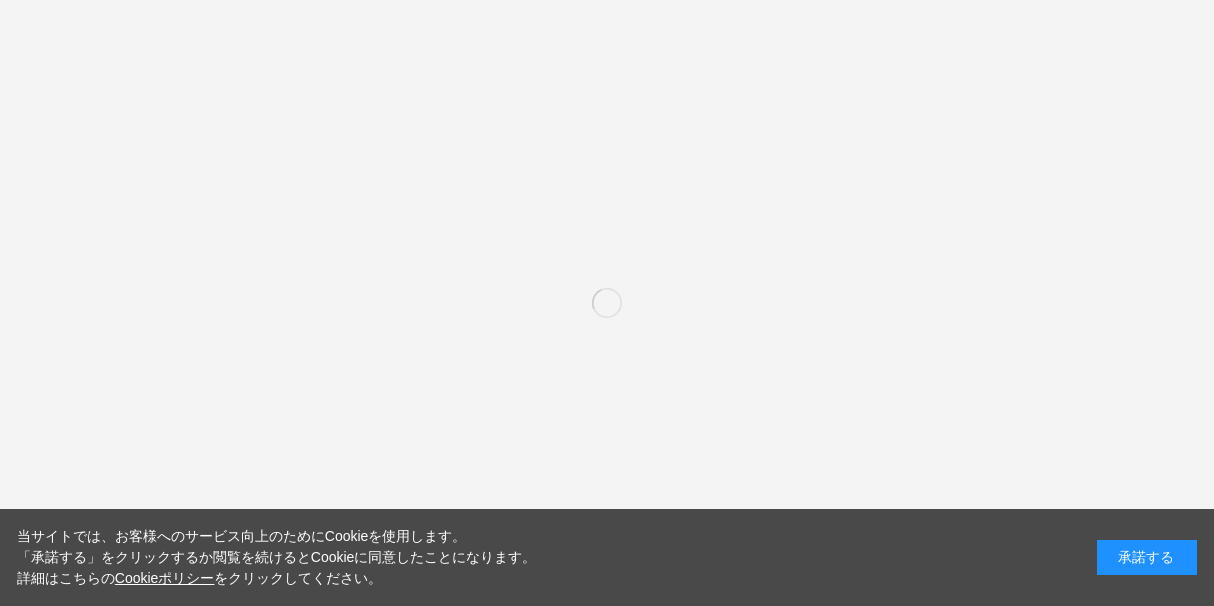 scroll, scrollTop: 0, scrollLeft: 0, axis: both 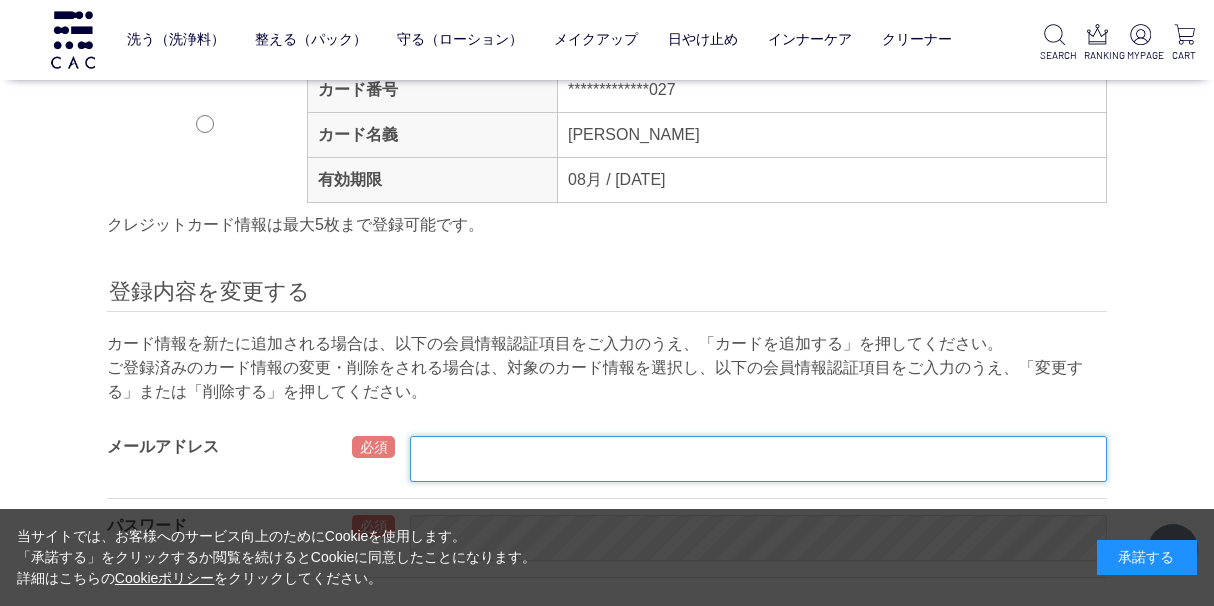 type on "**********" 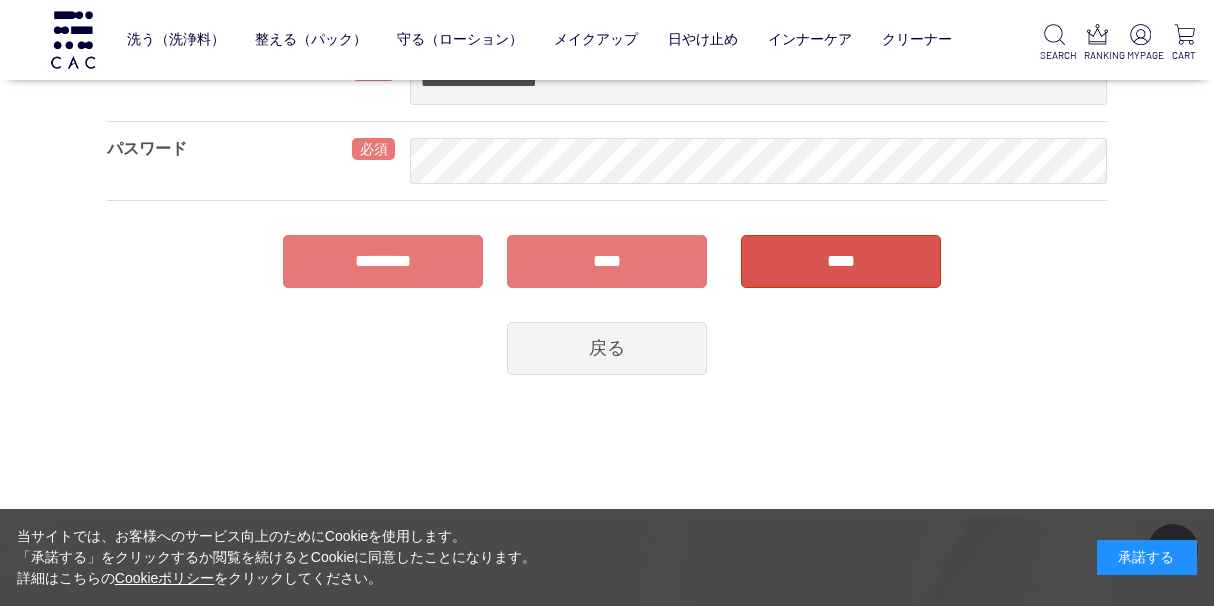 scroll, scrollTop: 700, scrollLeft: 0, axis: vertical 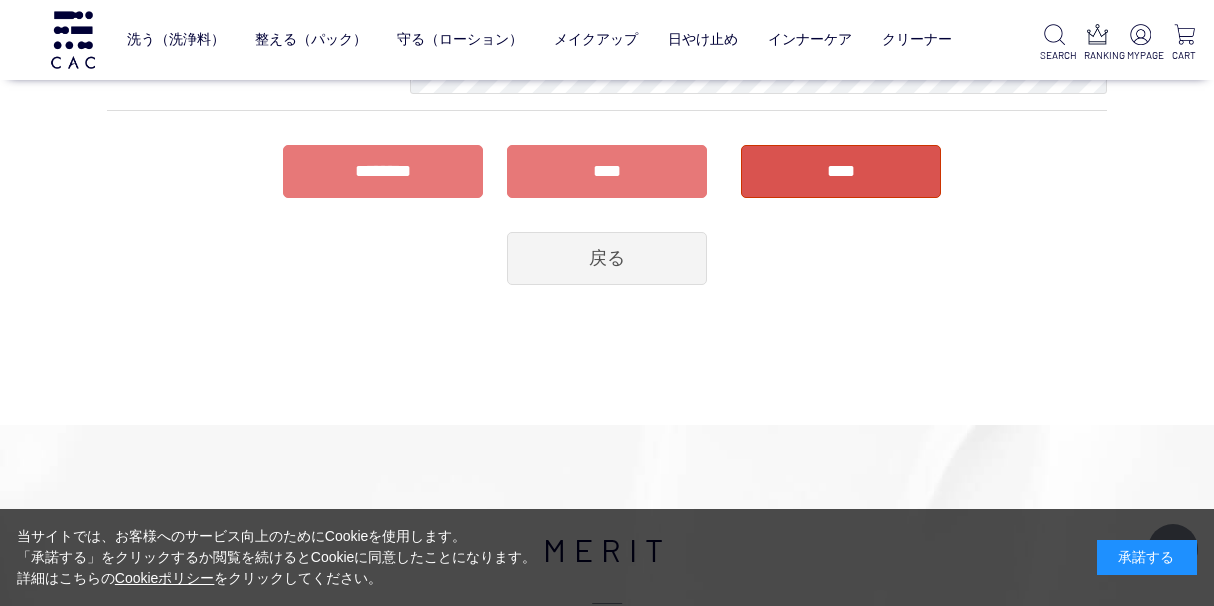 click on "****" at bounding box center [841, 171] 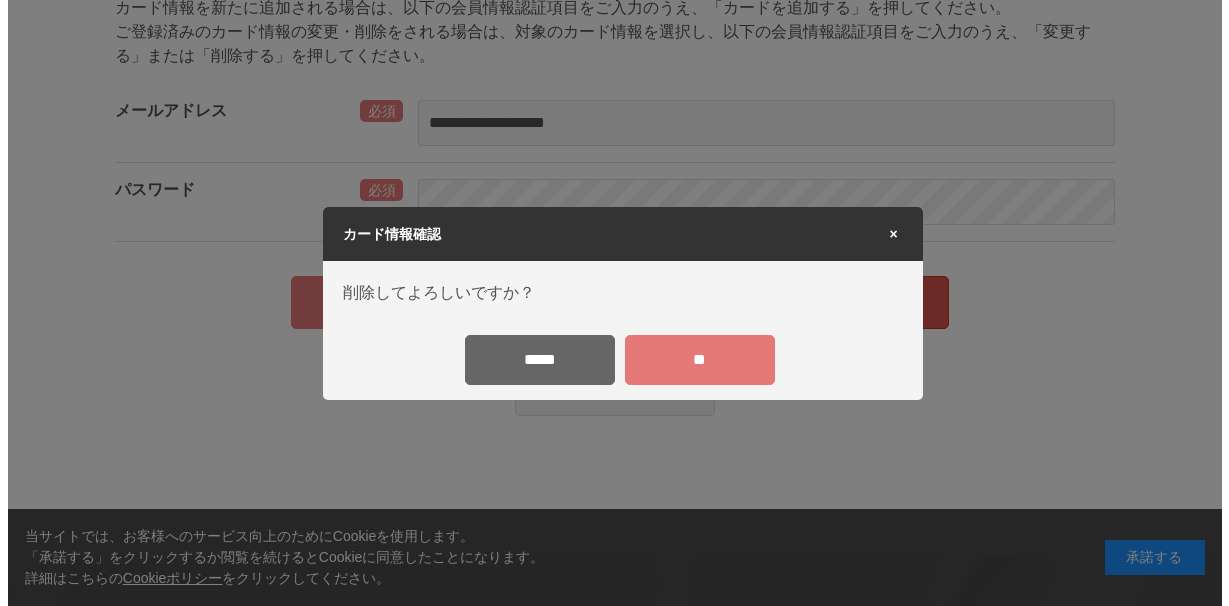 scroll, scrollTop: 0, scrollLeft: 0, axis: both 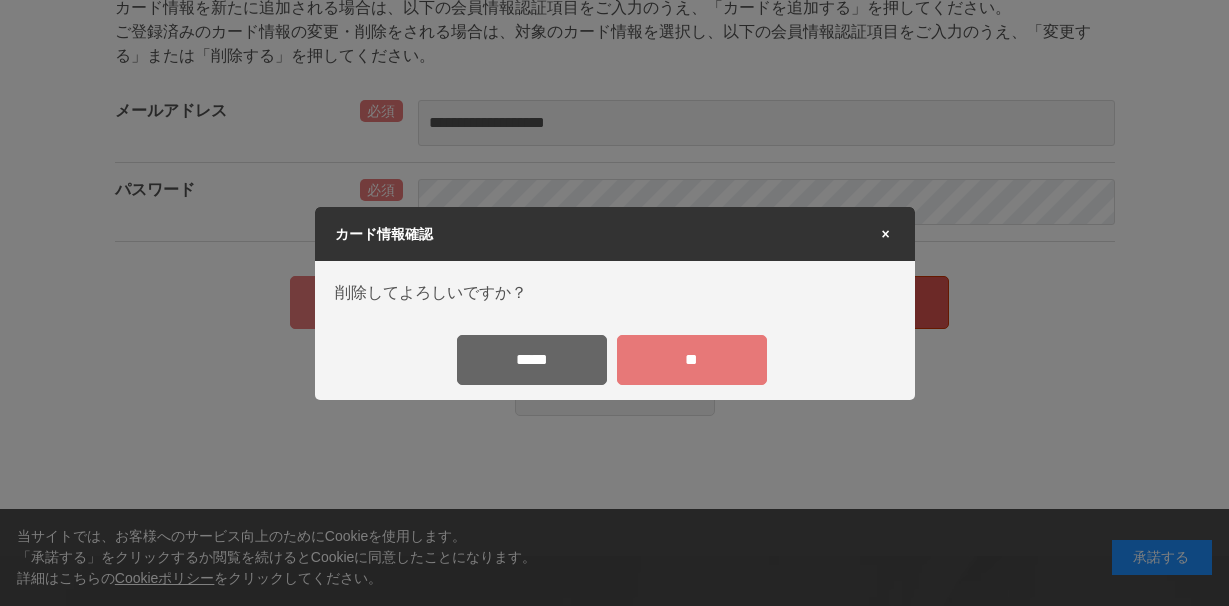 click on "**" at bounding box center [692, 360] 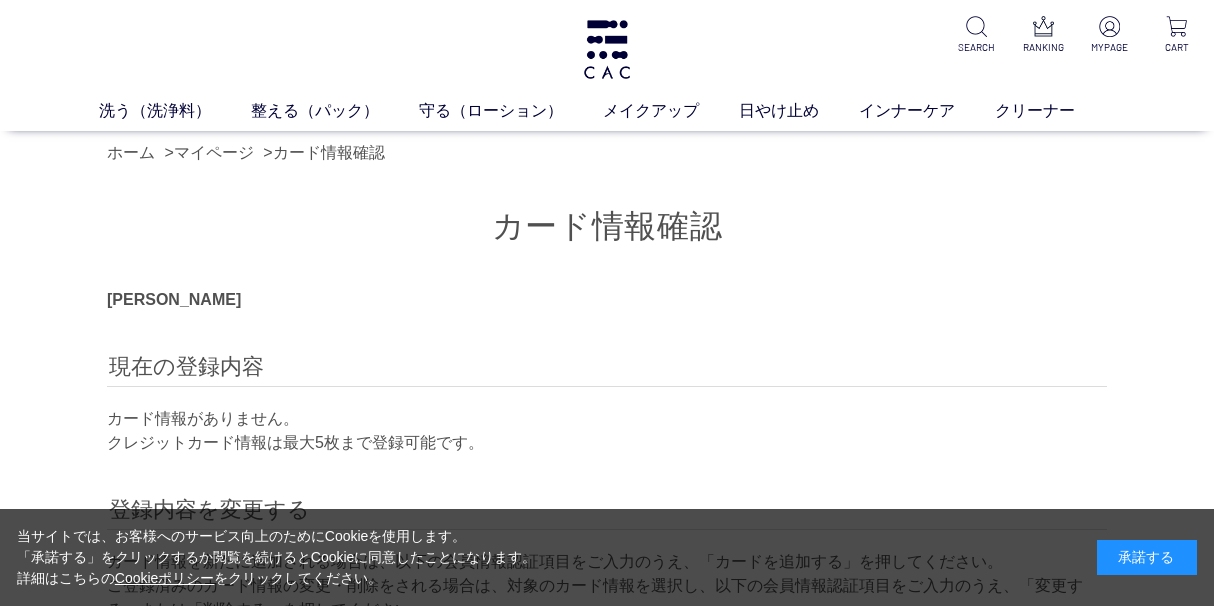 scroll, scrollTop: 0, scrollLeft: 0, axis: both 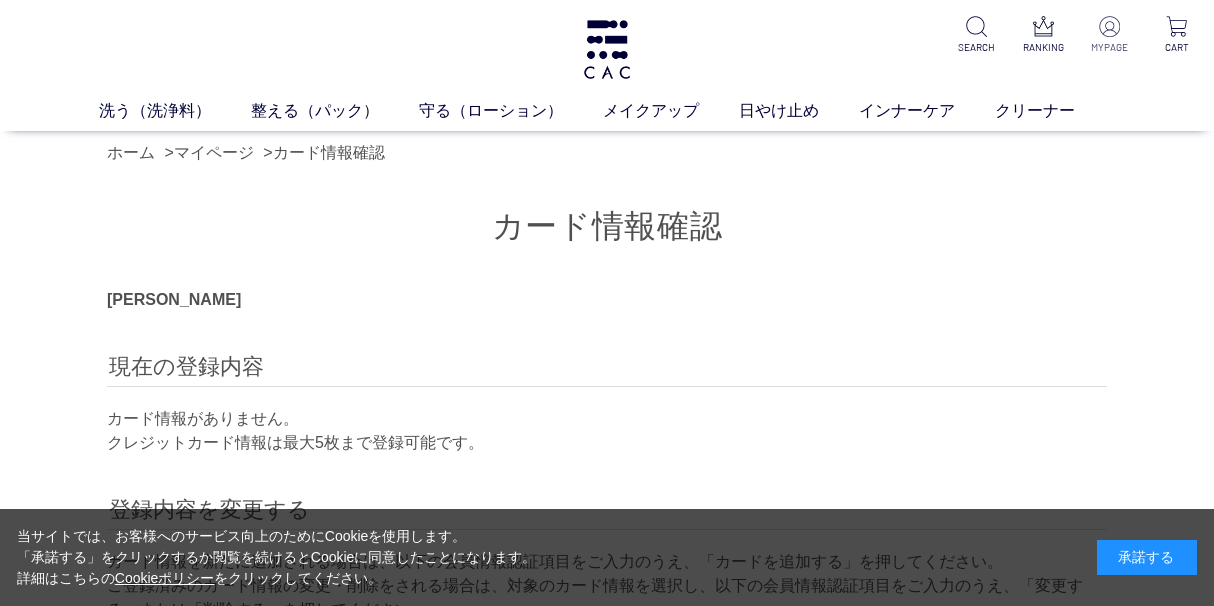 type on "**********" 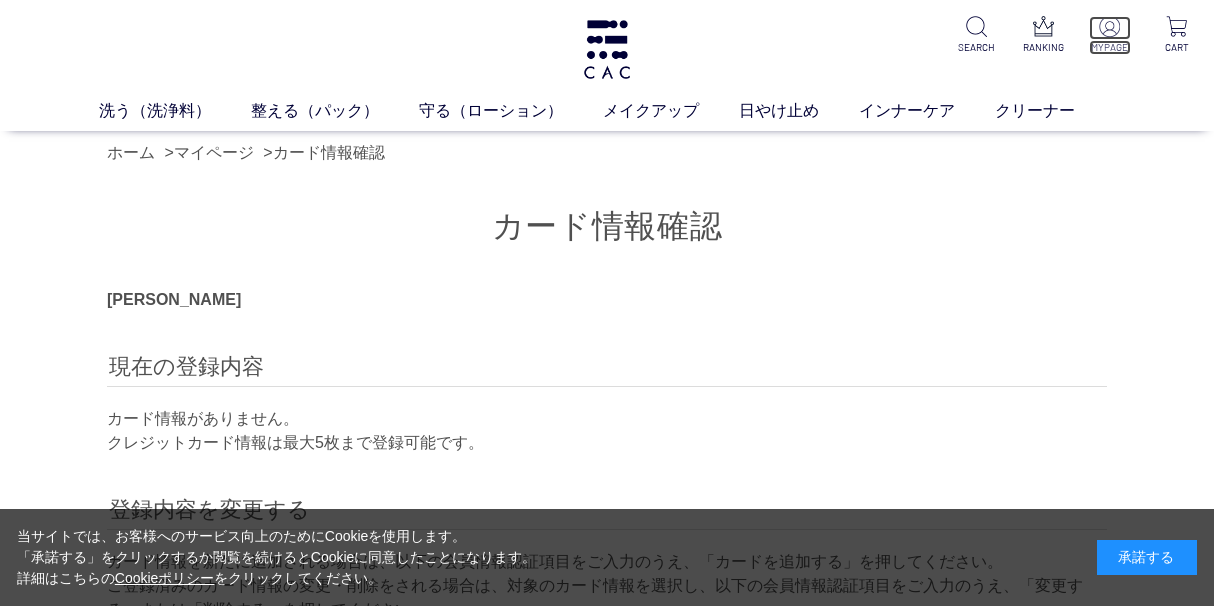 click at bounding box center (1109, 26) 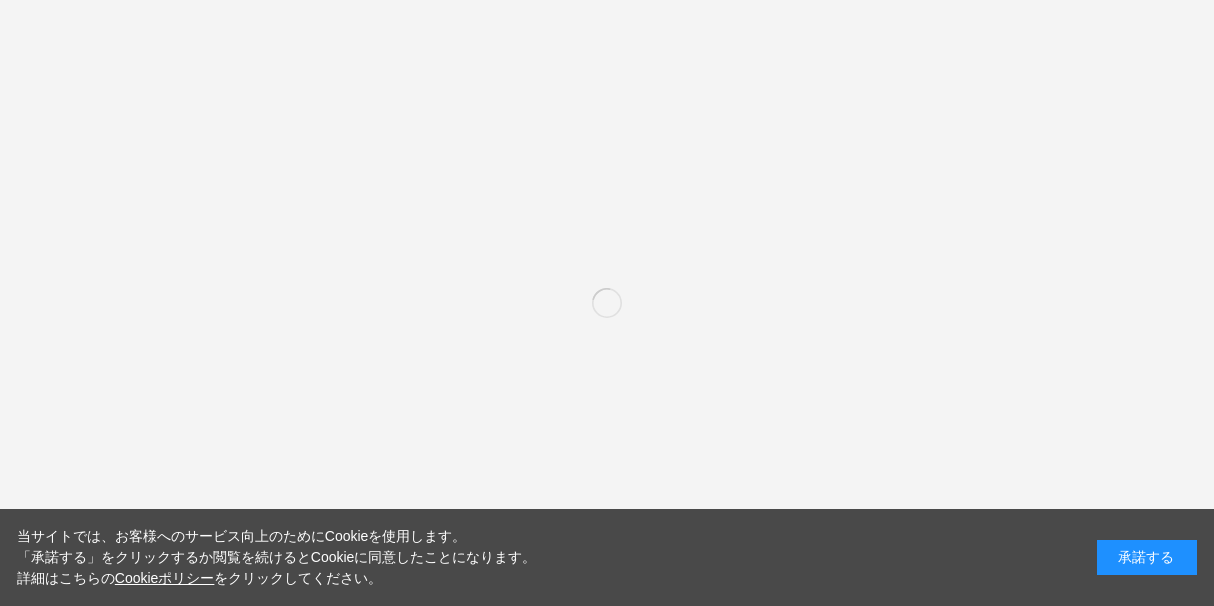 scroll, scrollTop: 0, scrollLeft: 0, axis: both 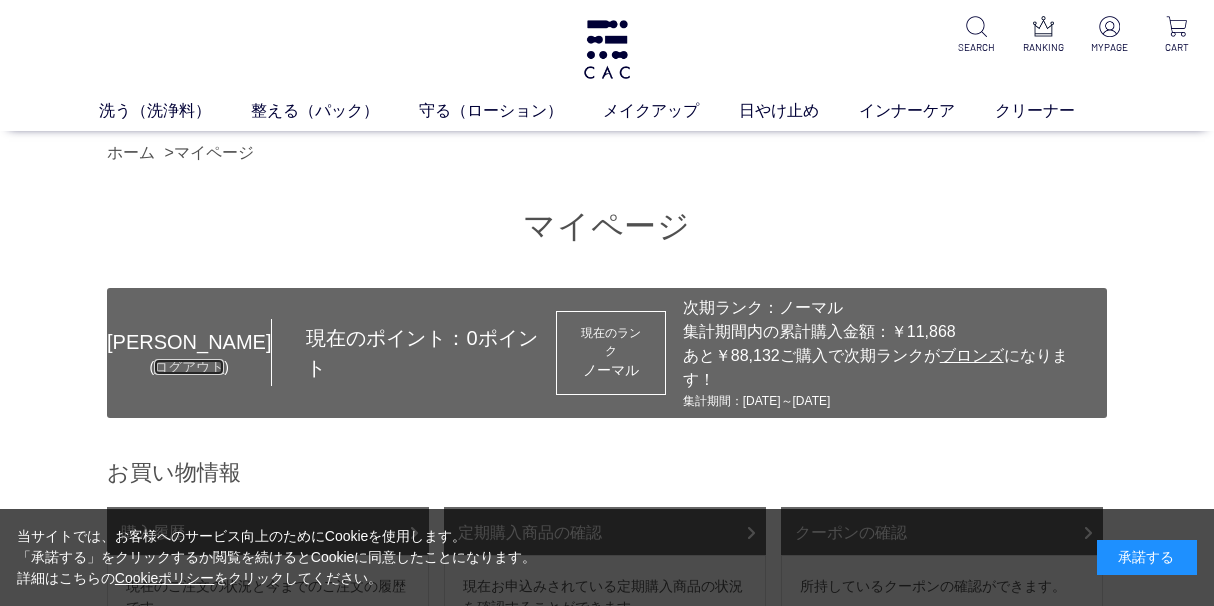 click on "ログアウト" at bounding box center (189, 367) 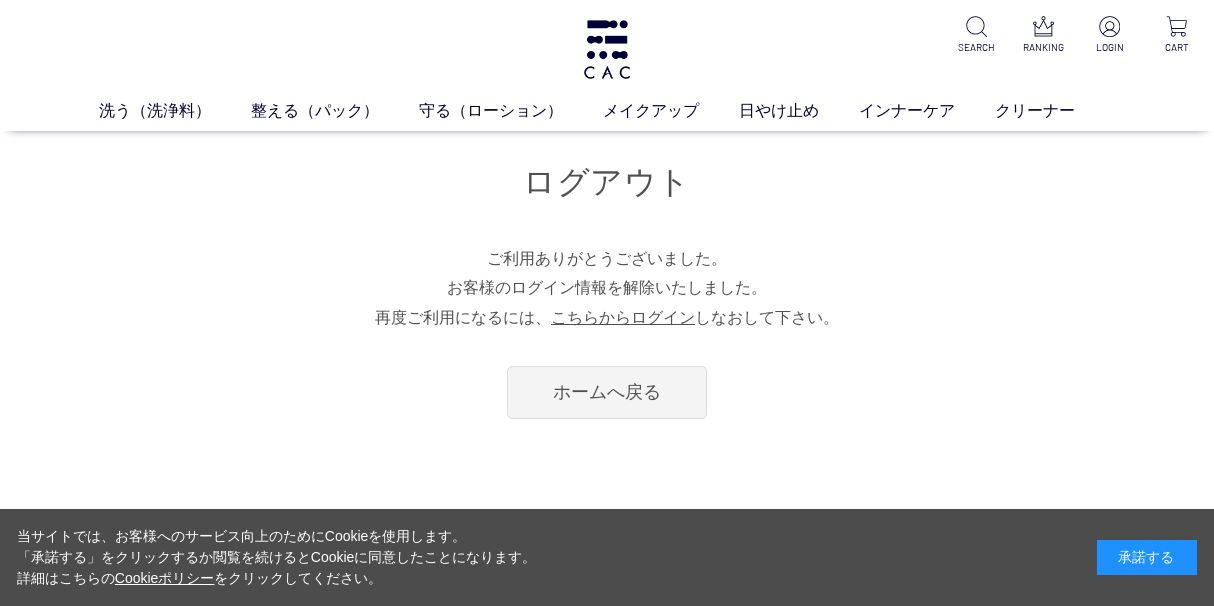 scroll, scrollTop: 0, scrollLeft: 0, axis: both 